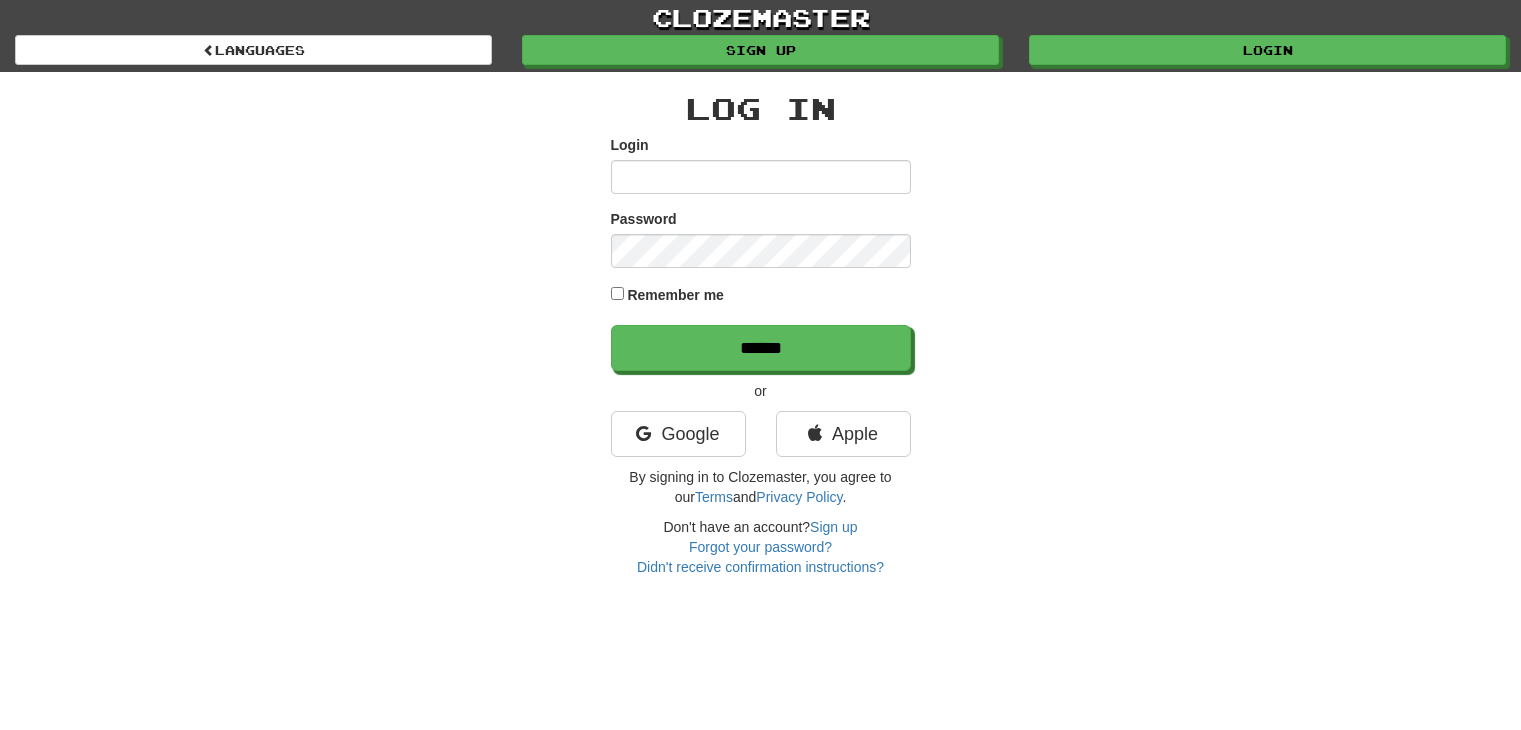 scroll, scrollTop: 0, scrollLeft: 0, axis: both 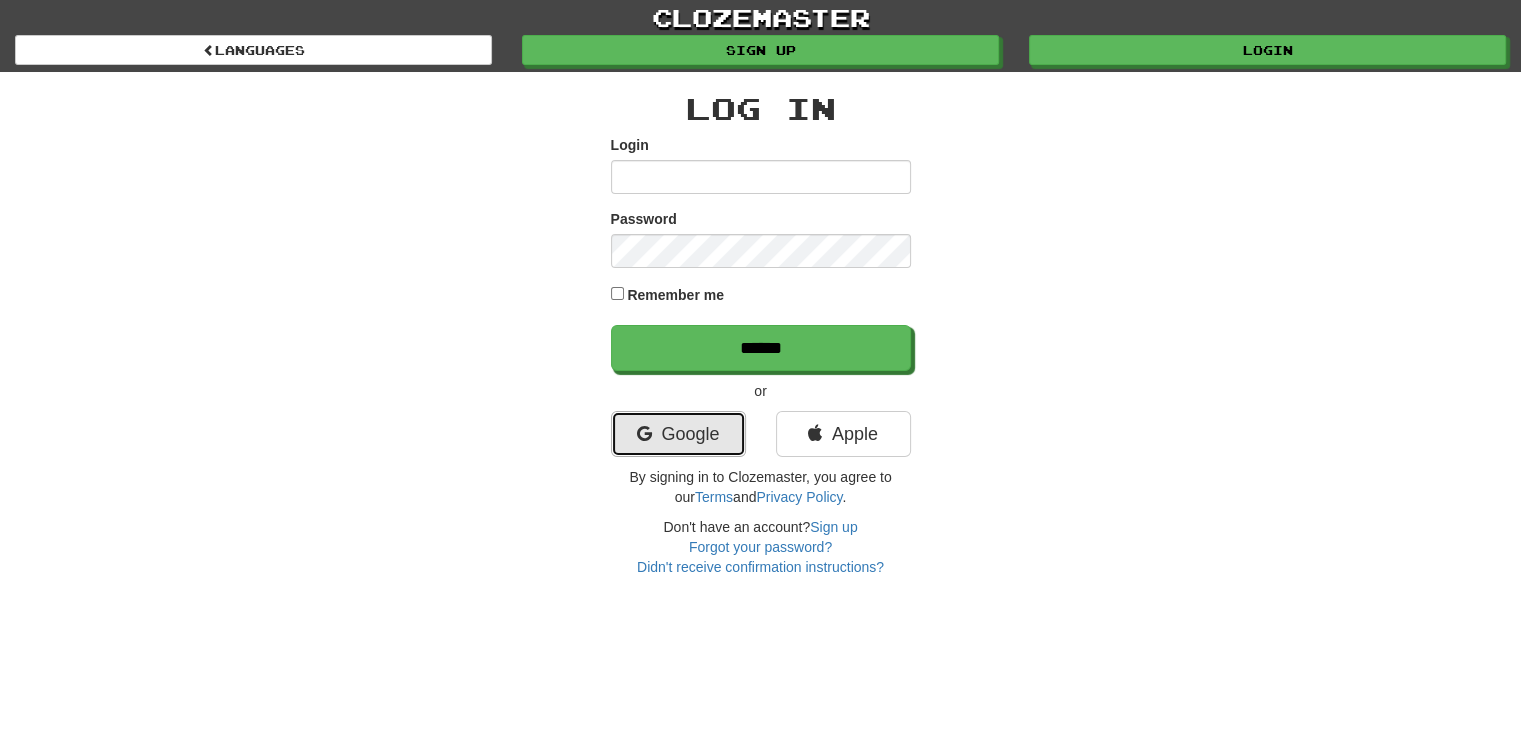 click on "Google" at bounding box center [678, 434] 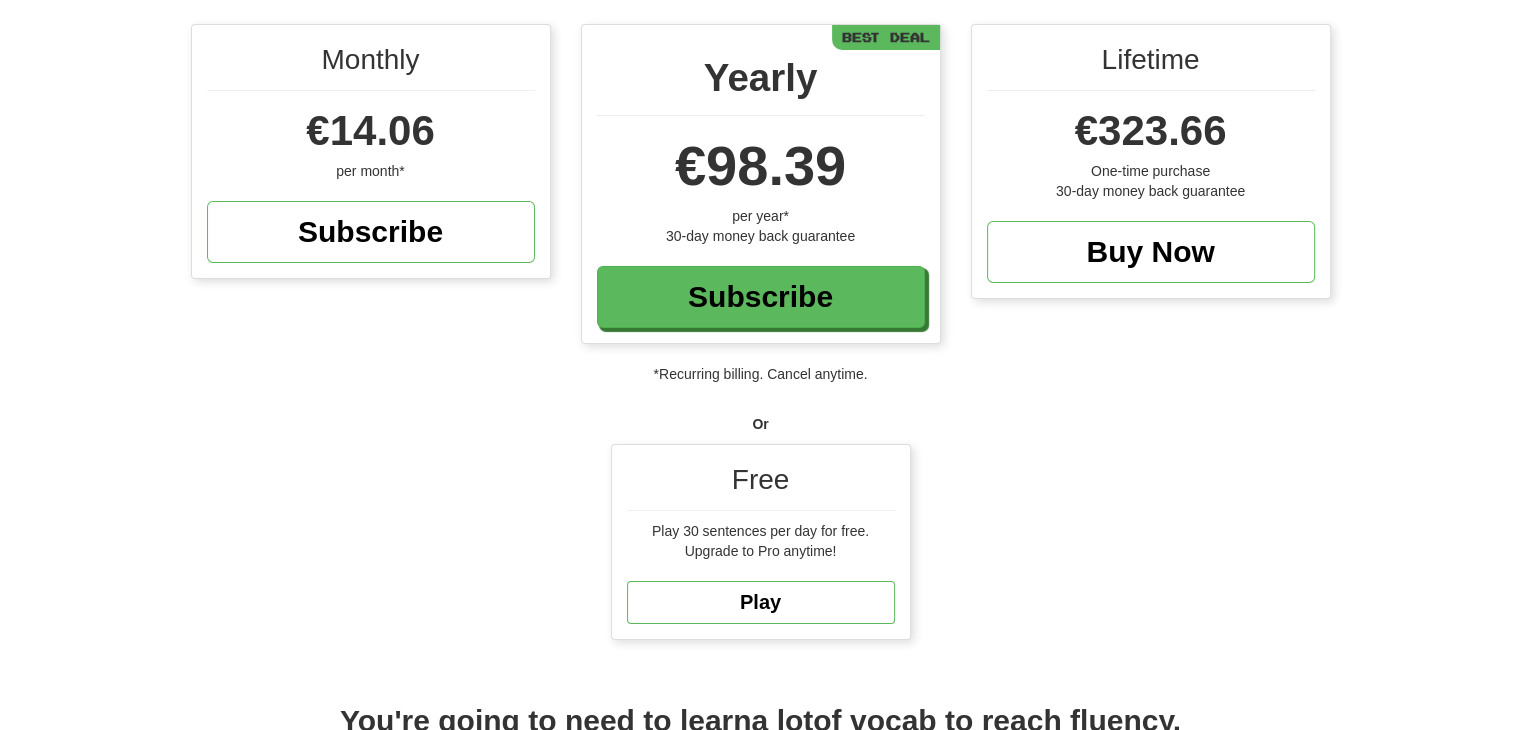 scroll, scrollTop: 168, scrollLeft: 0, axis: vertical 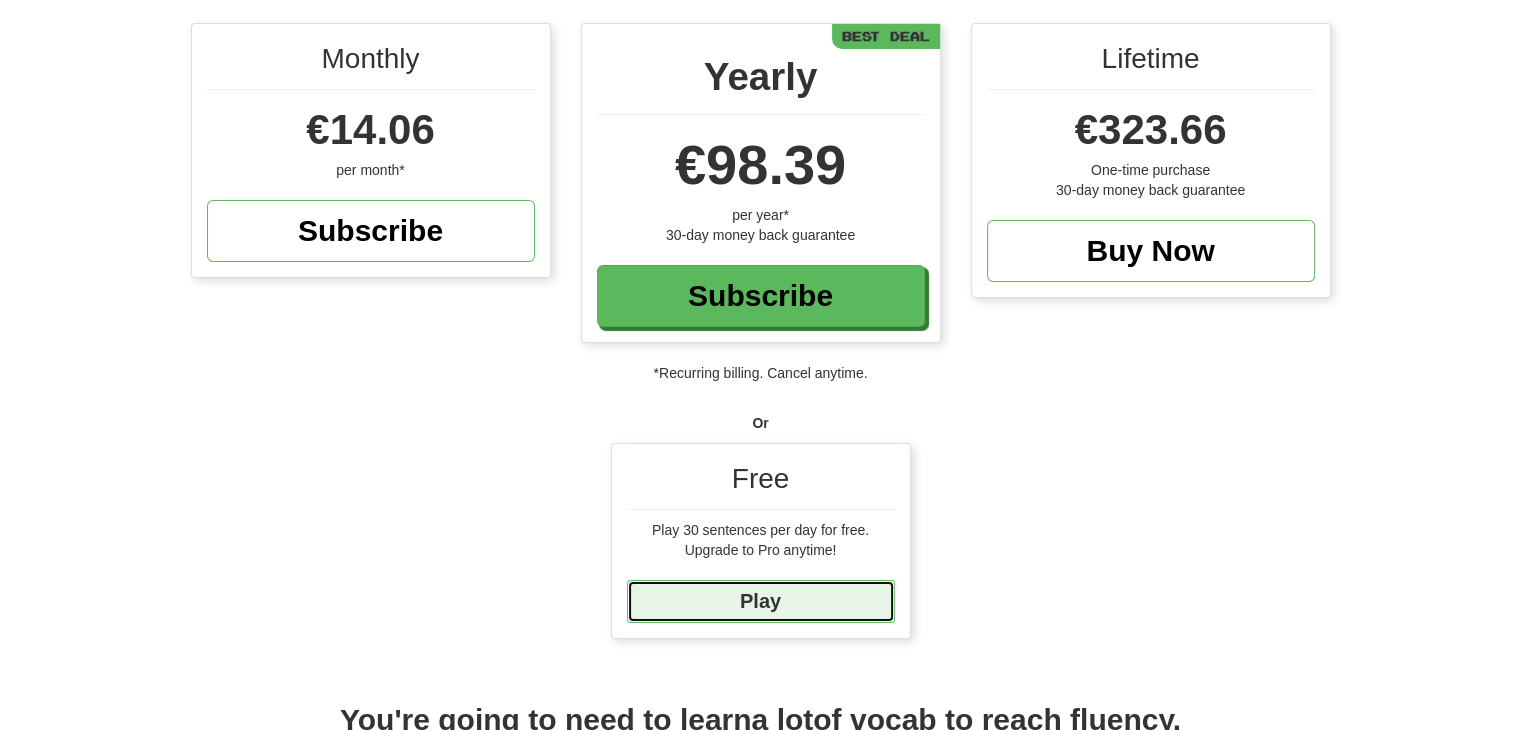 click on "Play" at bounding box center (761, 601) 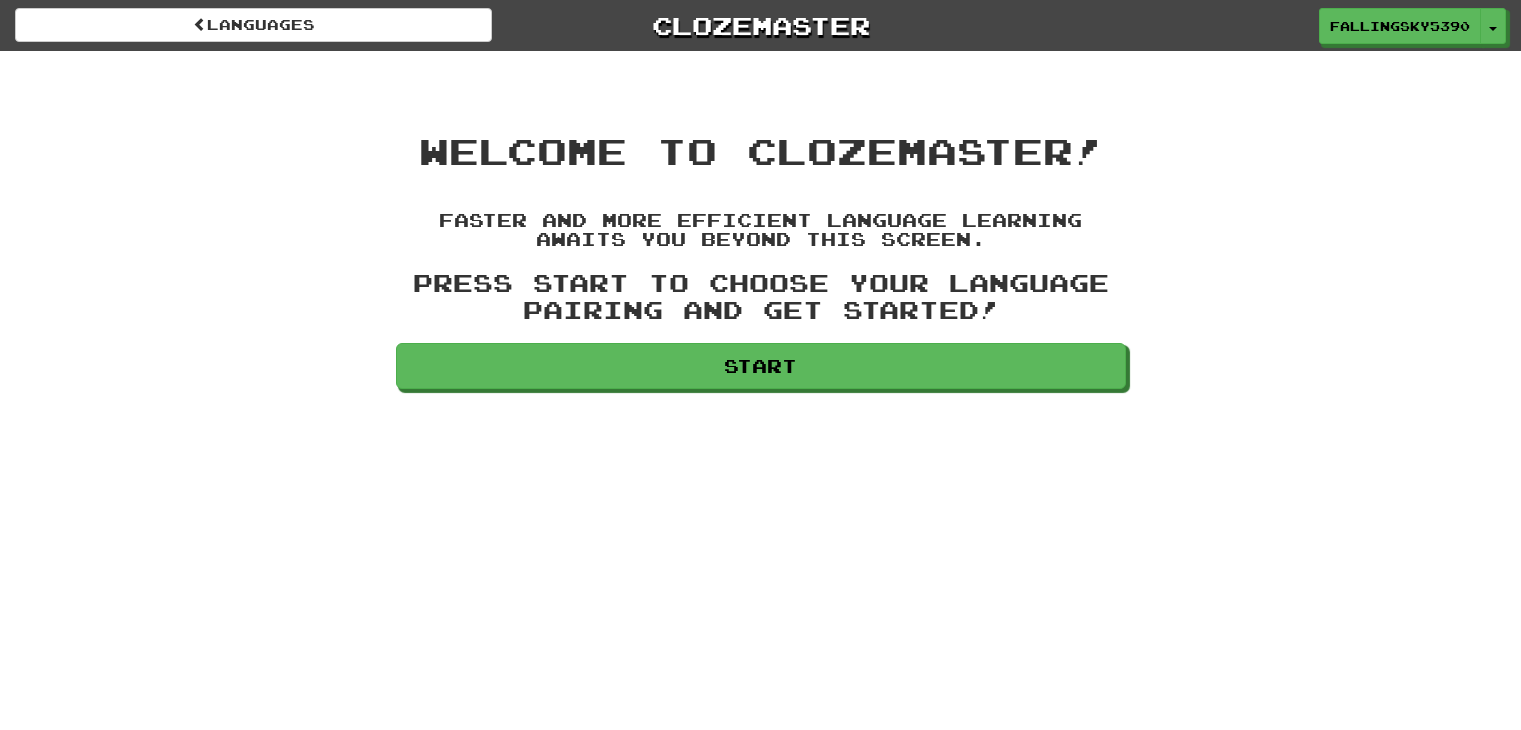 scroll, scrollTop: 0, scrollLeft: 0, axis: both 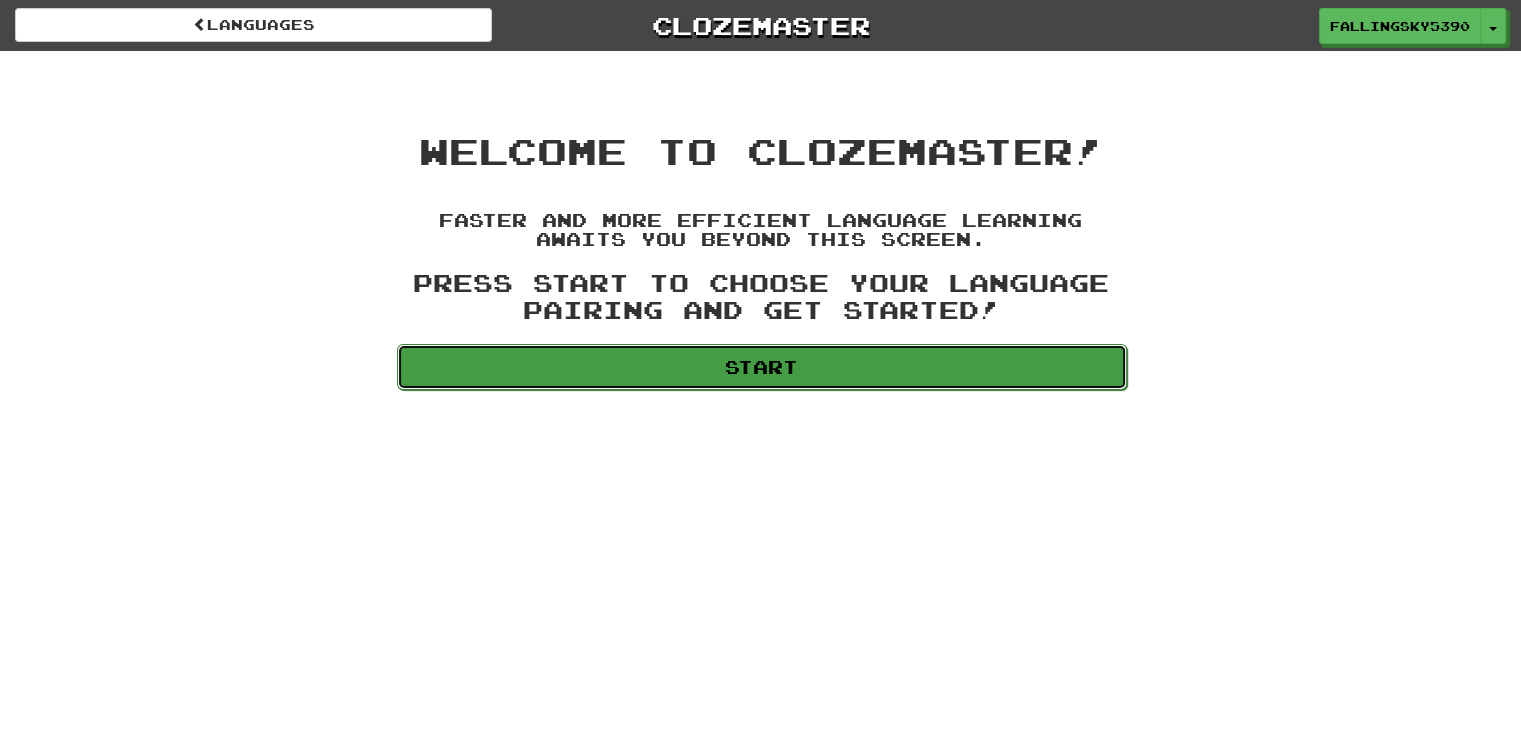 click on "Start" at bounding box center [762, 367] 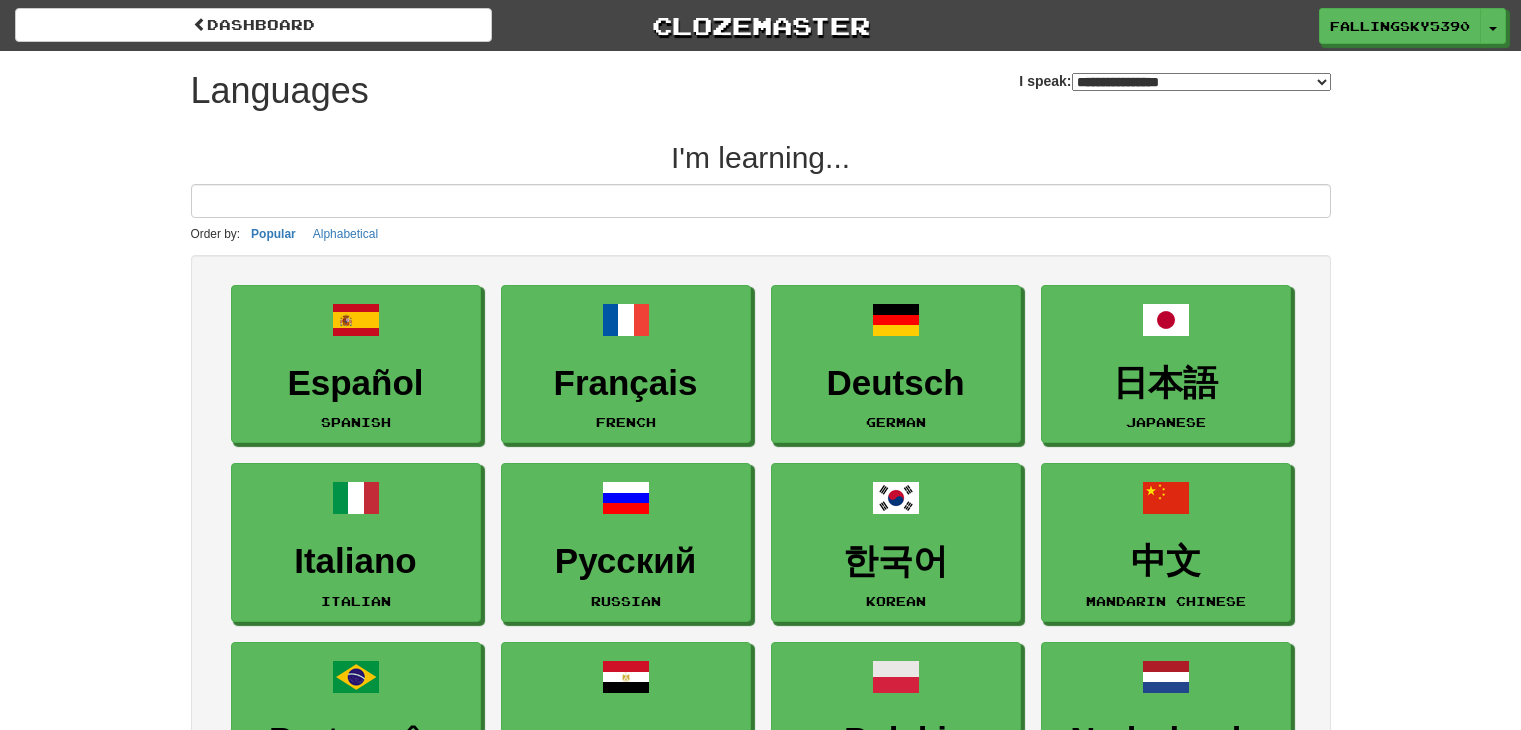 select on "*******" 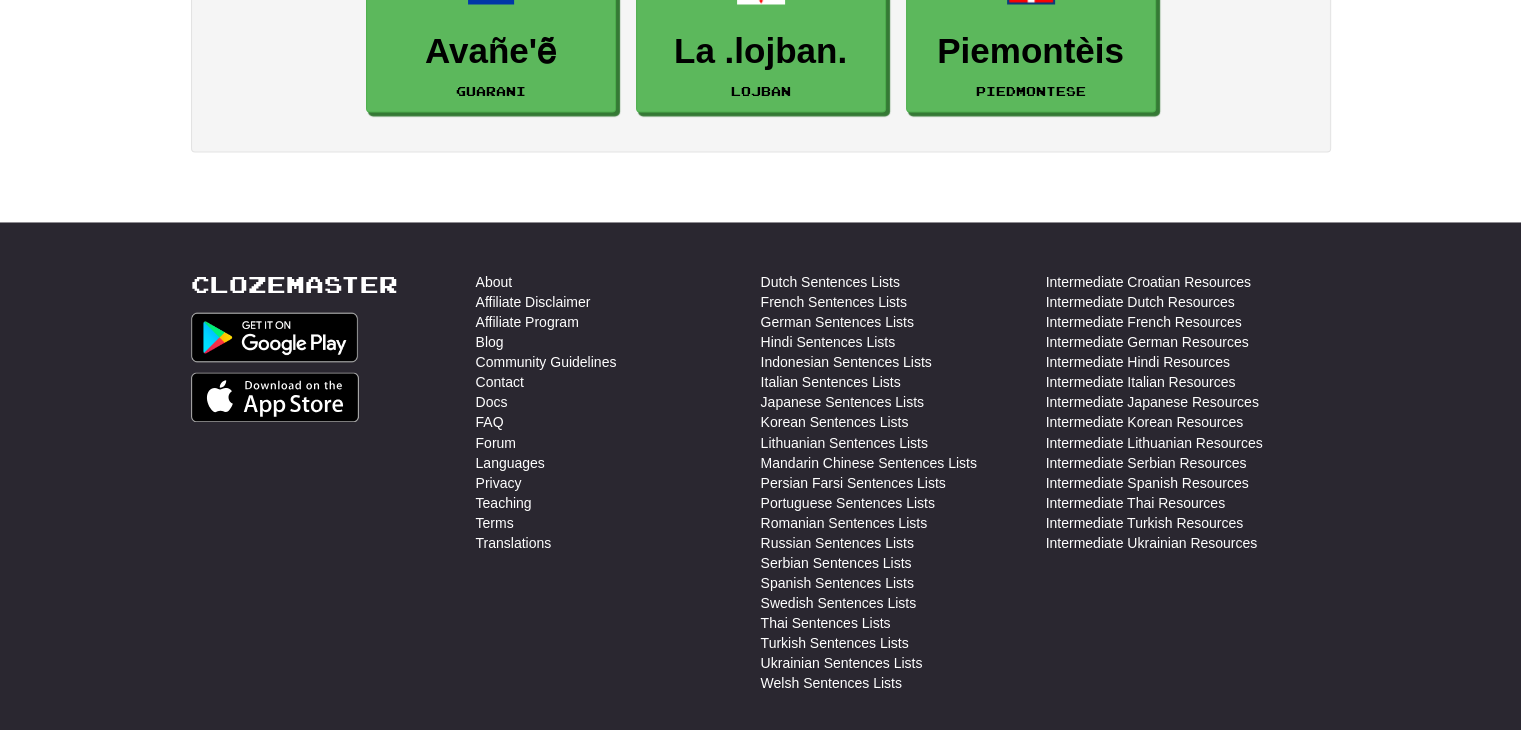 scroll, scrollTop: 3365, scrollLeft: 0, axis: vertical 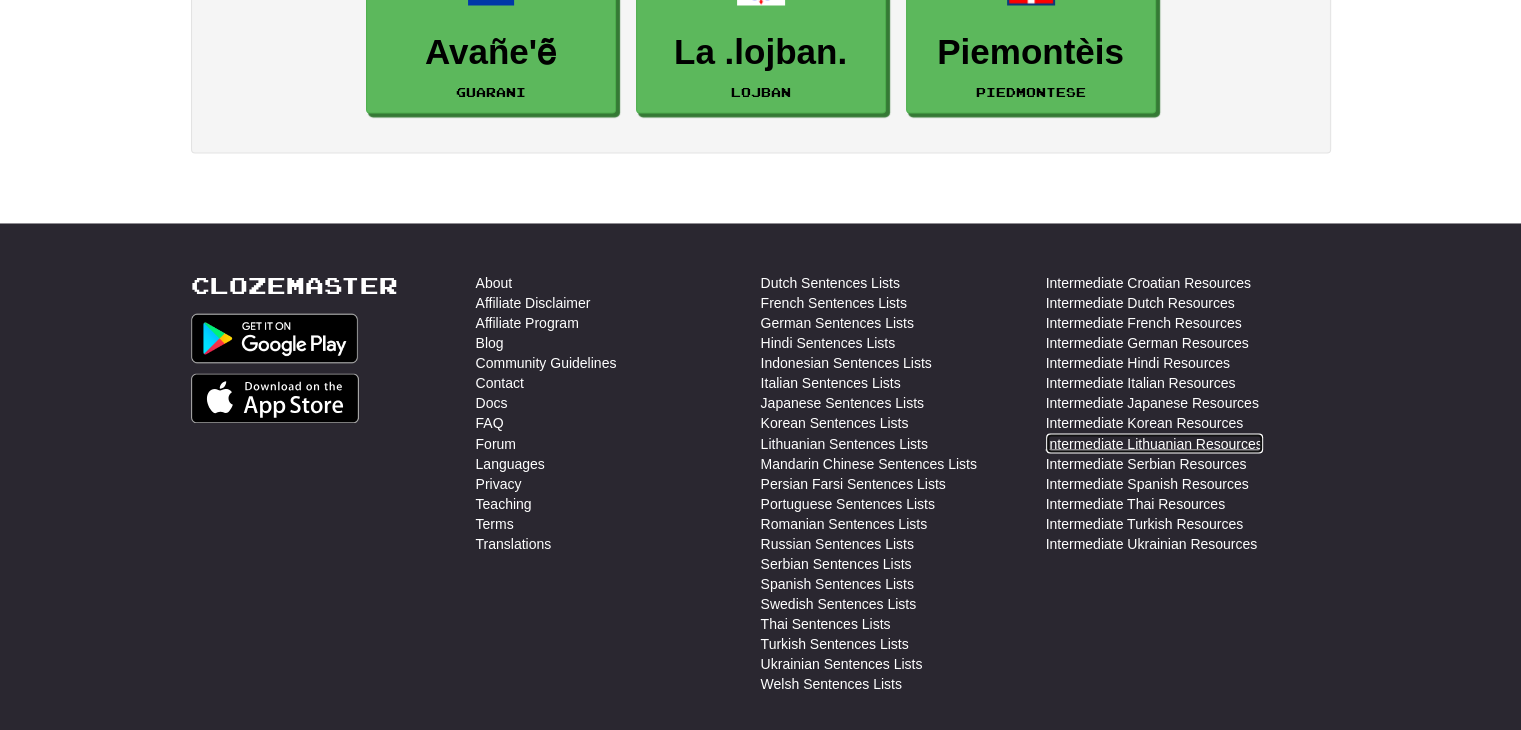 click on "Intermediate Lithuanian Resources" at bounding box center (1154, 443) 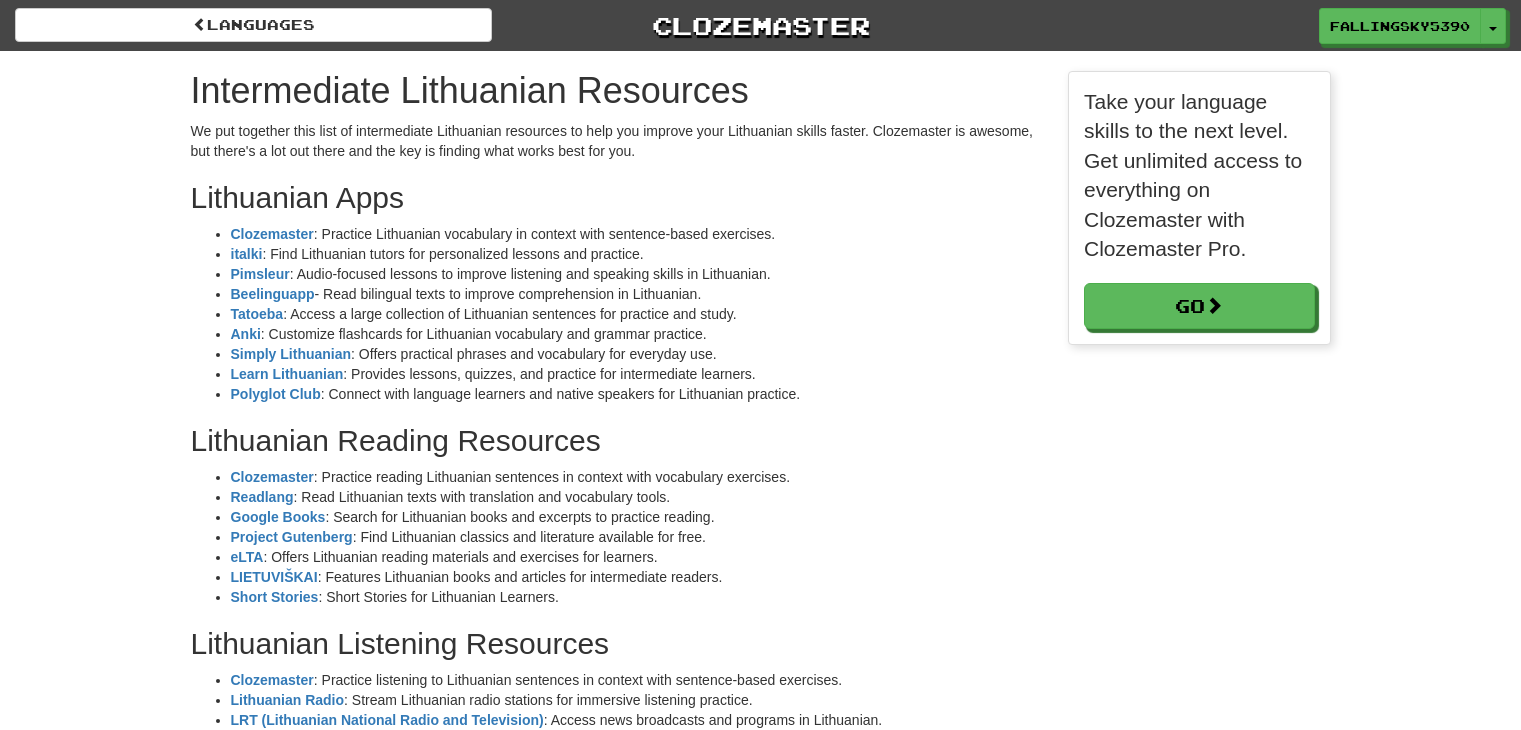 scroll, scrollTop: 0, scrollLeft: 0, axis: both 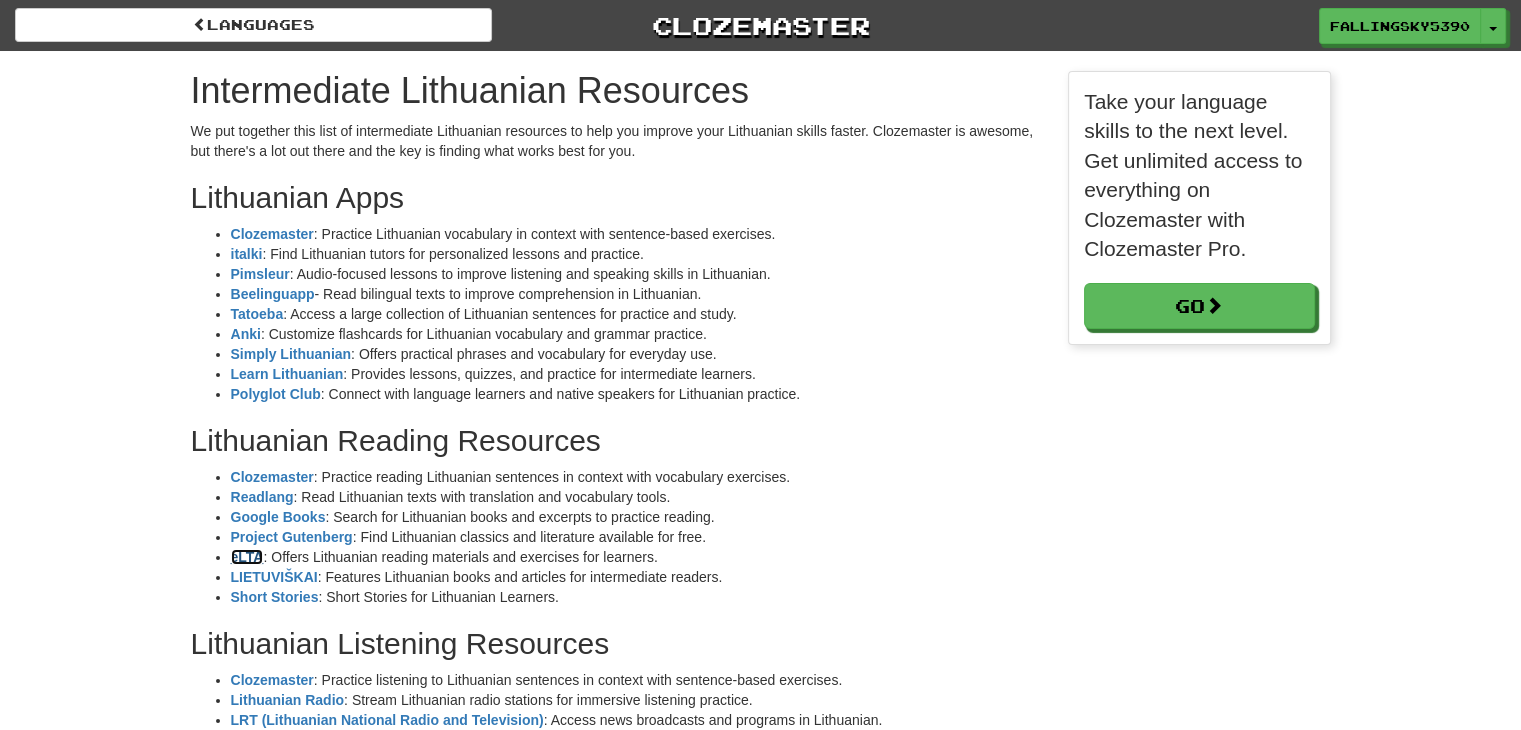 click on "eLTA" at bounding box center (247, 557) 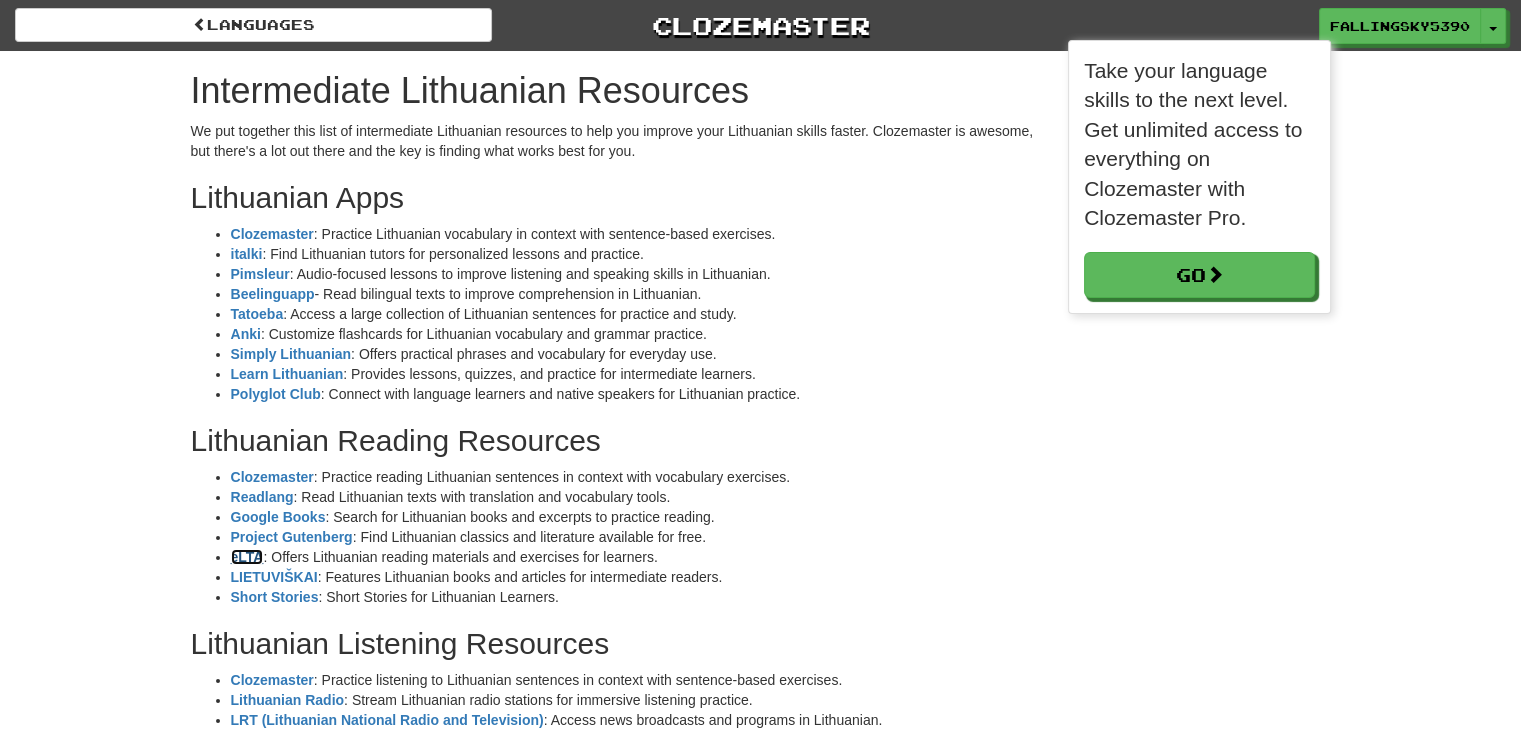 scroll, scrollTop: 311, scrollLeft: 0, axis: vertical 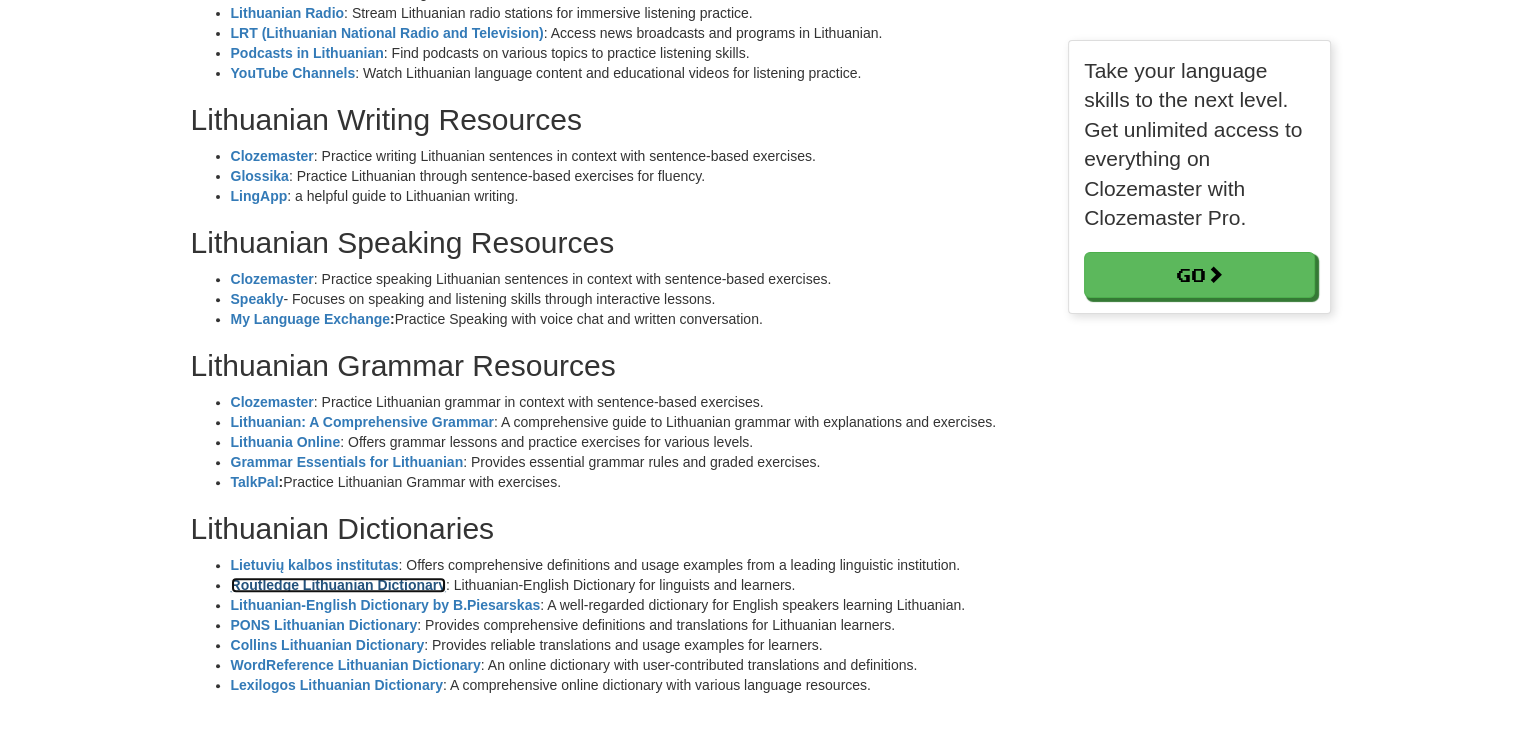click on "Routledge Lithuanian Dictionary" at bounding box center (338, 585) 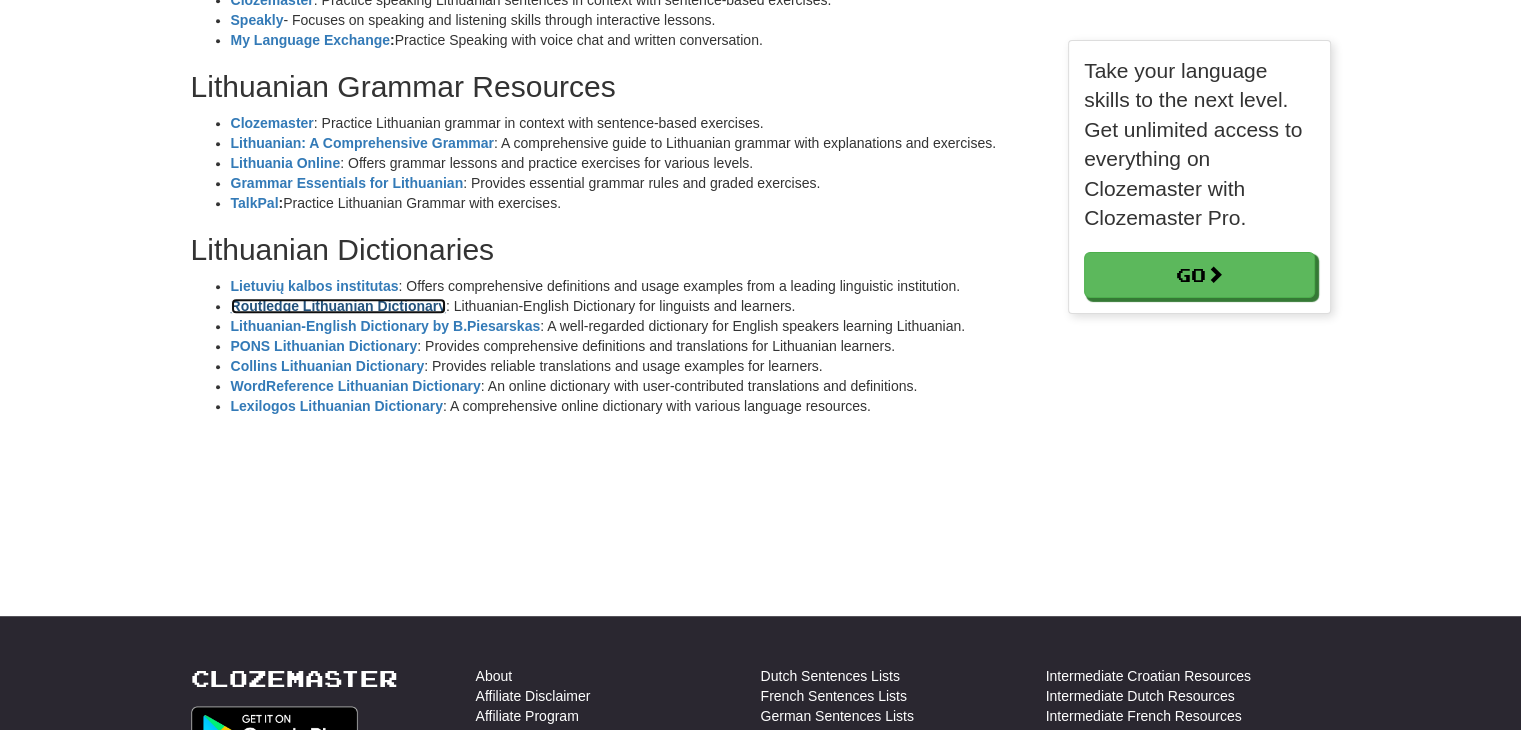 scroll, scrollTop: 967, scrollLeft: 0, axis: vertical 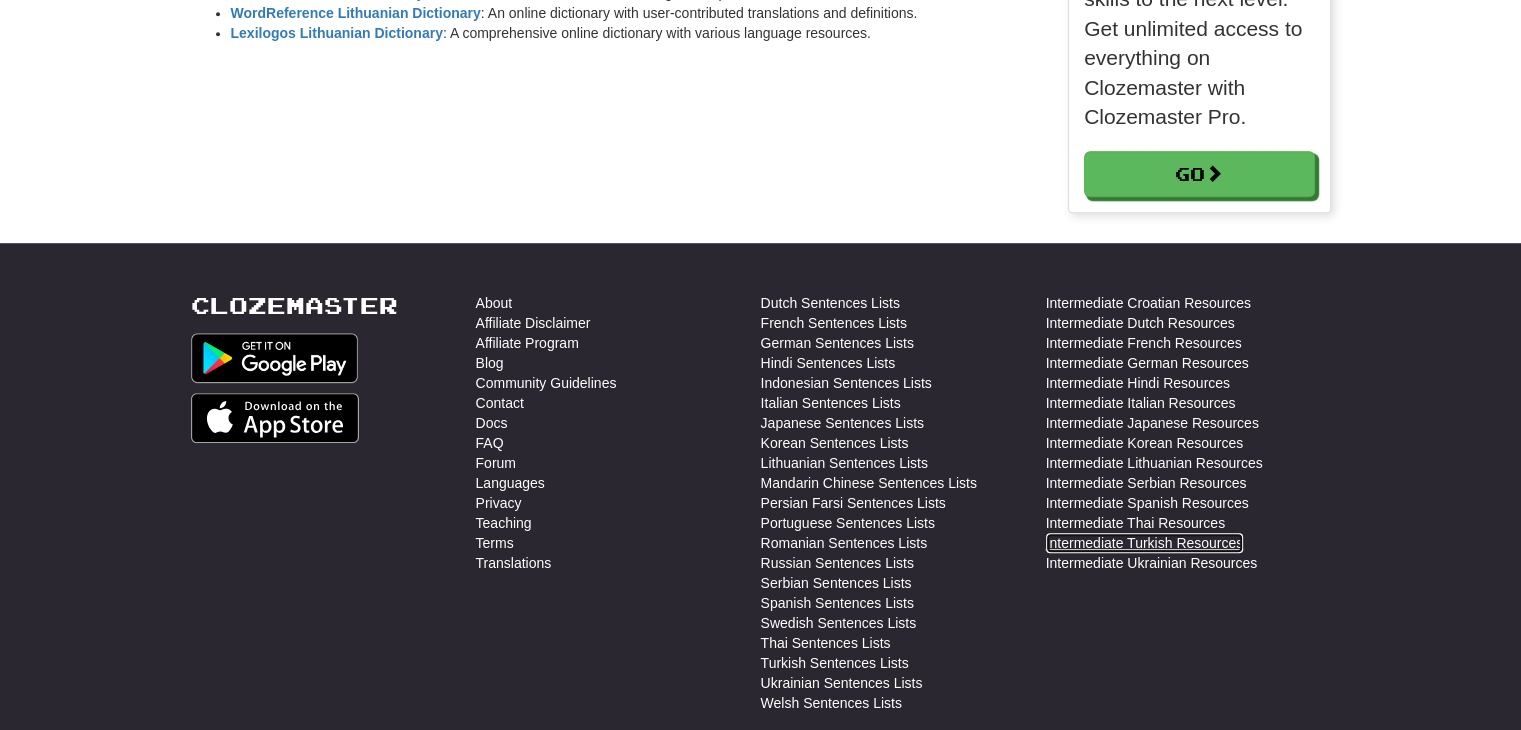 click on "Intermediate Turkish Resources" at bounding box center (1145, 543) 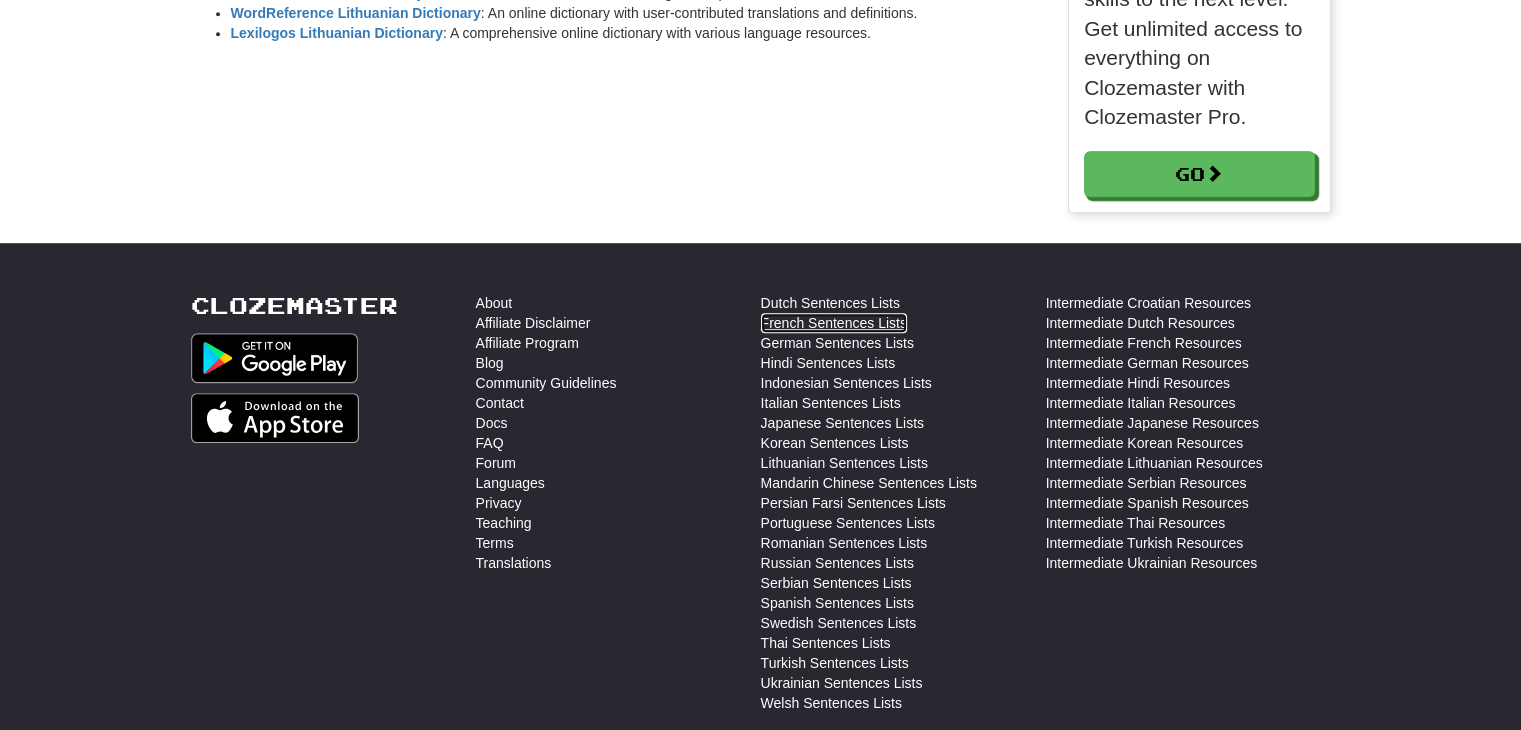 click on "French Sentences Lists" at bounding box center (834, 323) 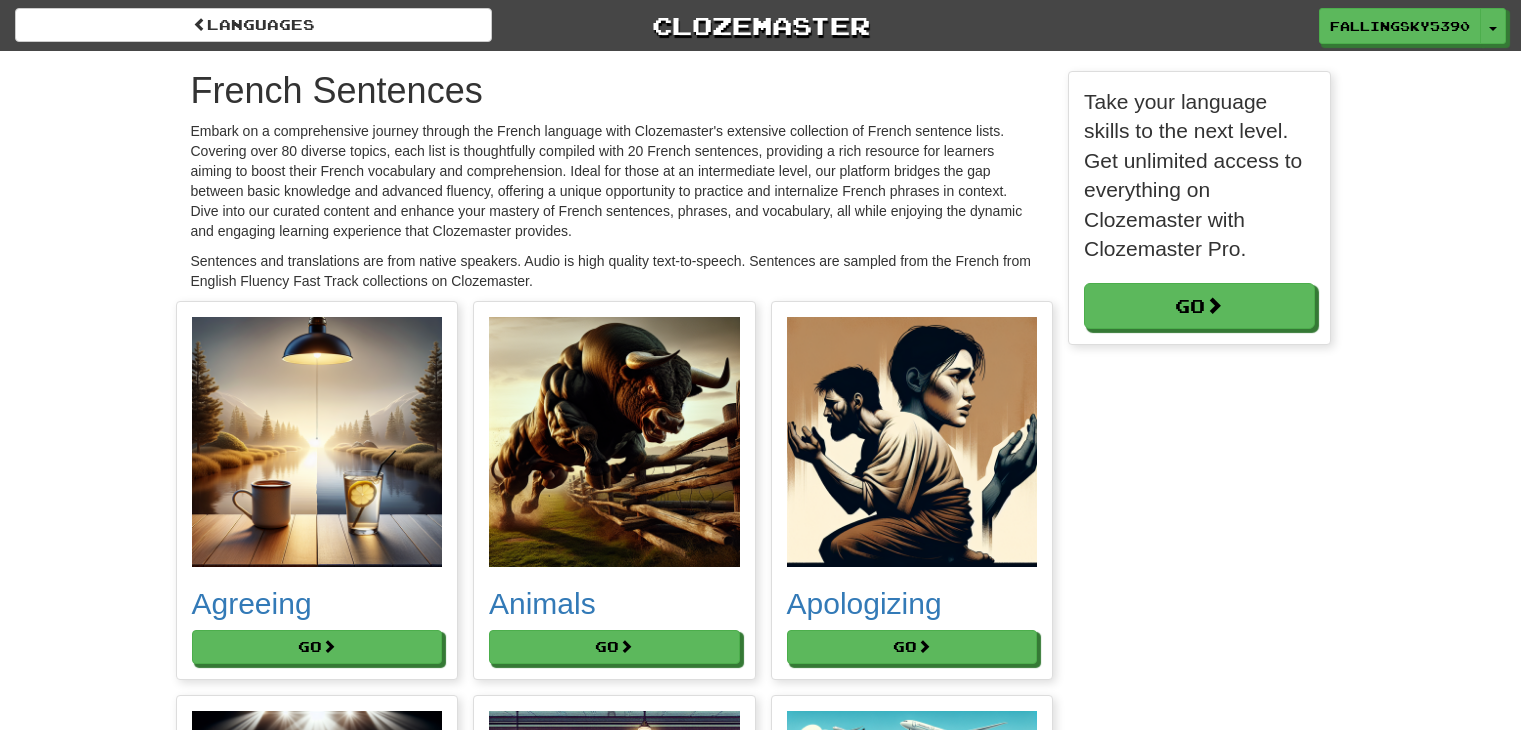 scroll, scrollTop: 0, scrollLeft: 0, axis: both 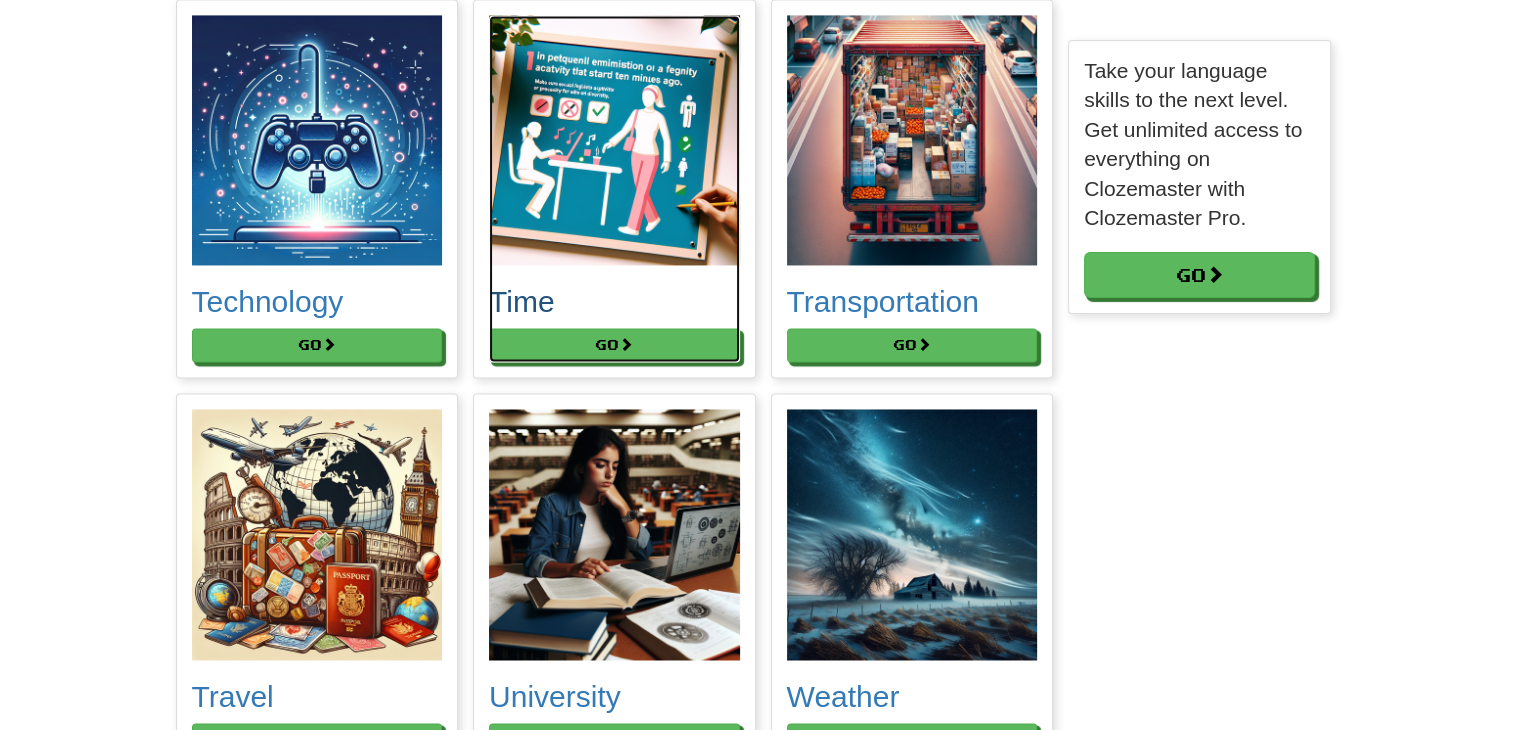 click on "Time" at bounding box center (614, 301) 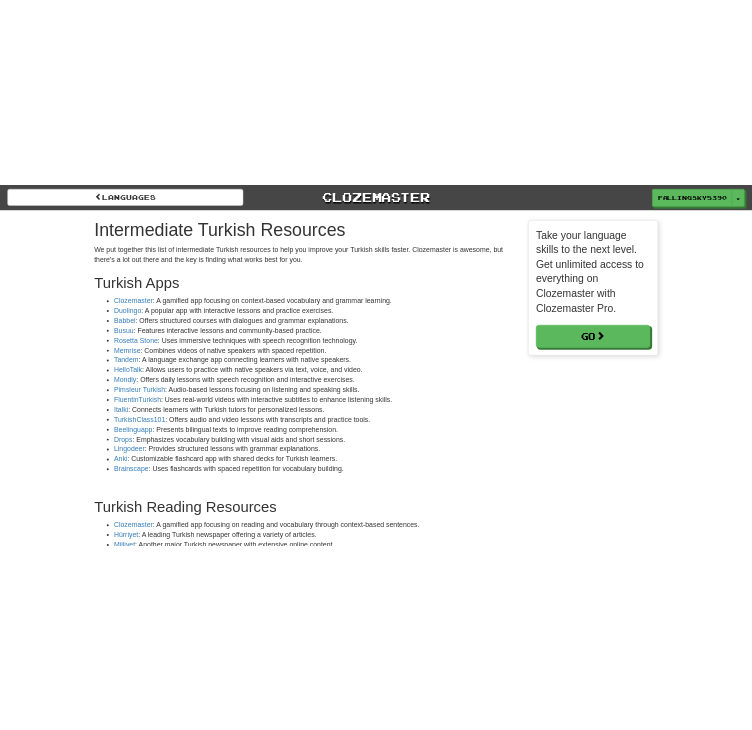 scroll, scrollTop: 0, scrollLeft: 0, axis: both 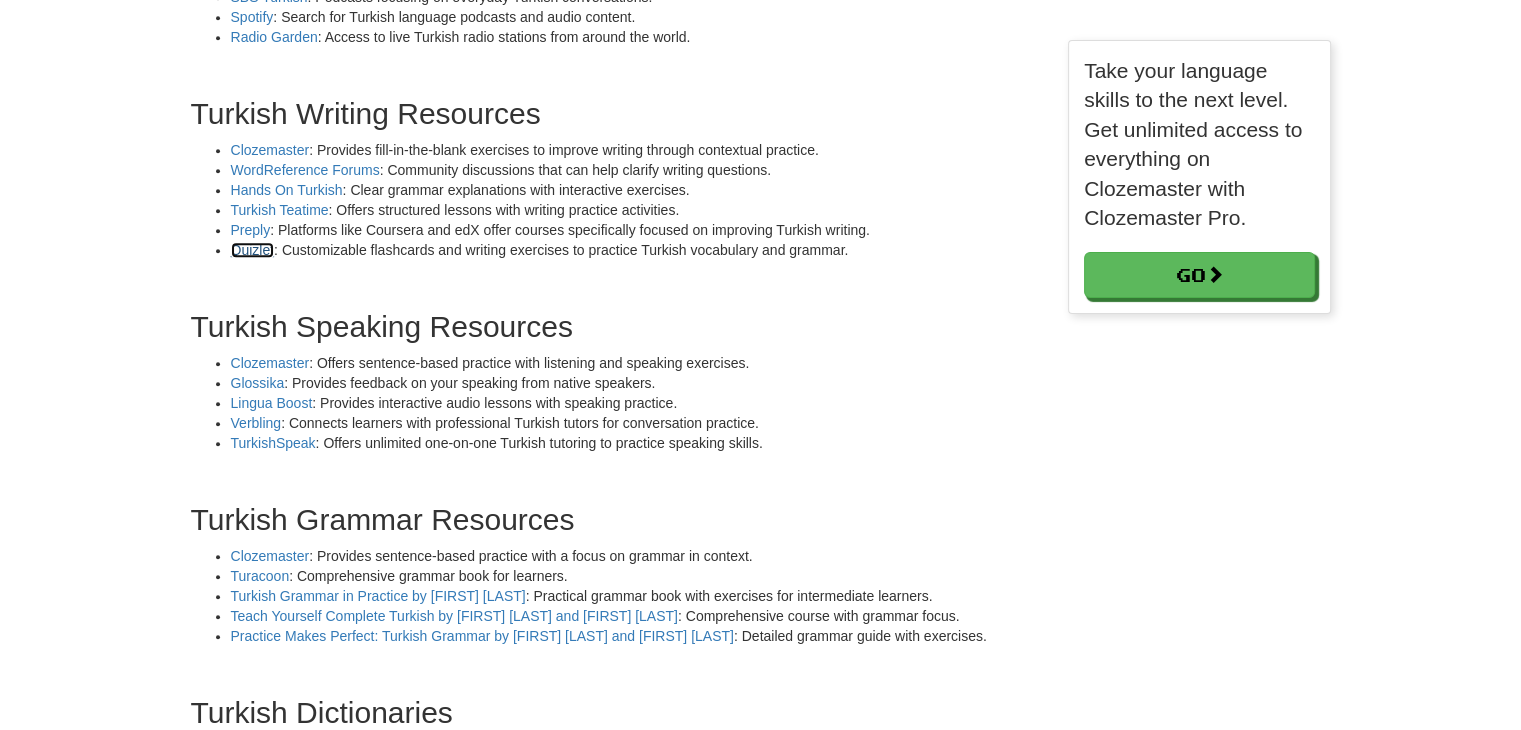 click on "Quizlet" at bounding box center [253, 250] 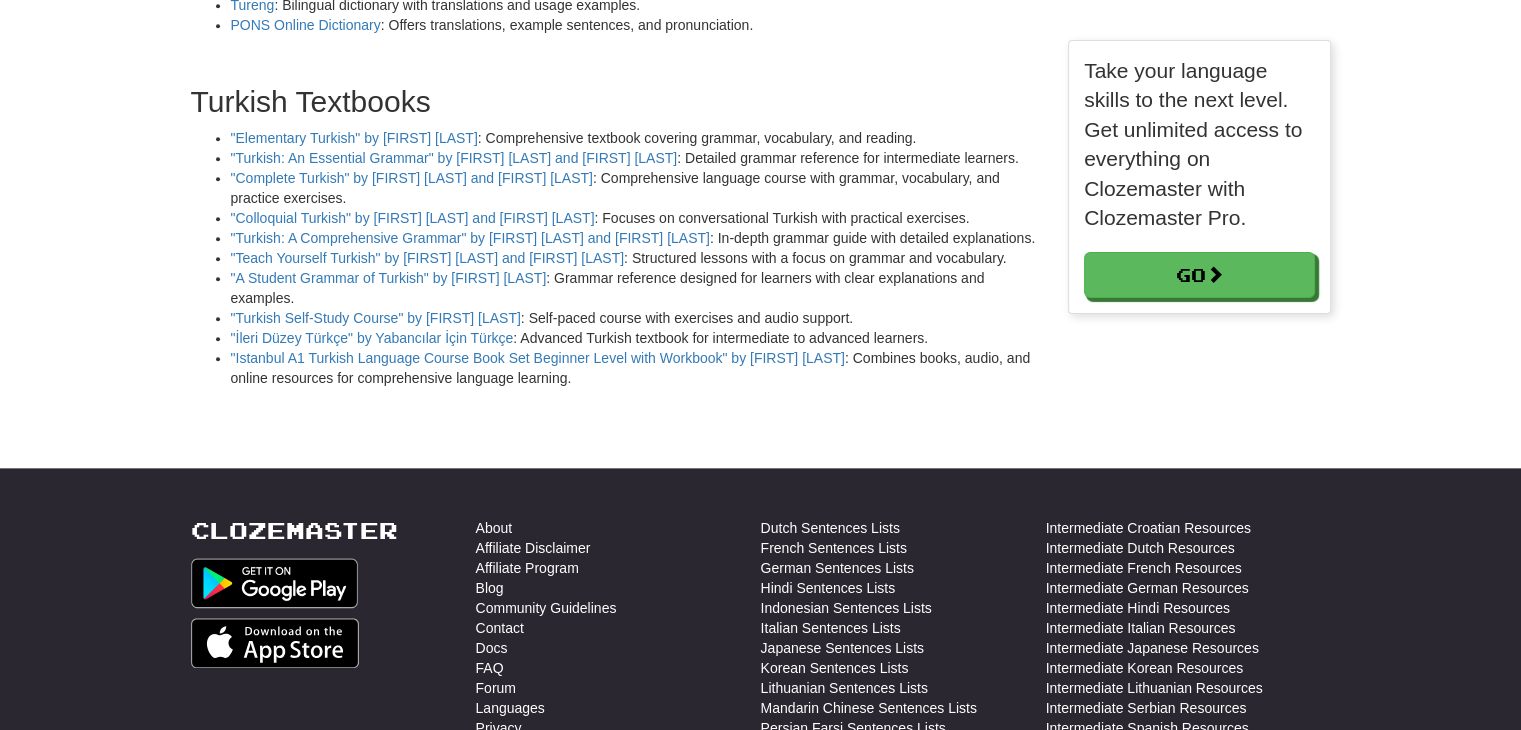 scroll, scrollTop: 2413, scrollLeft: 0, axis: vertical 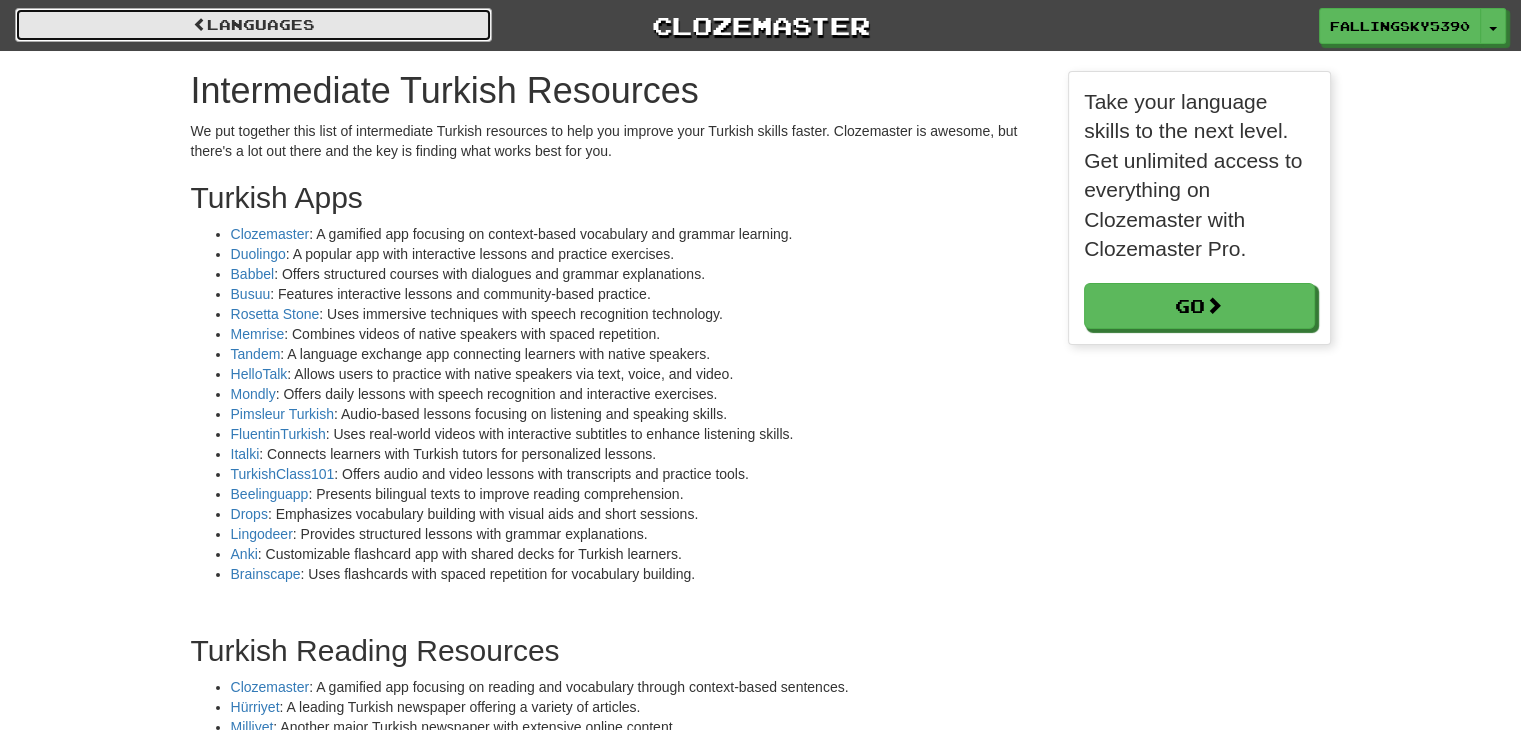 click on "Languages" at bounding box center (253, 25) 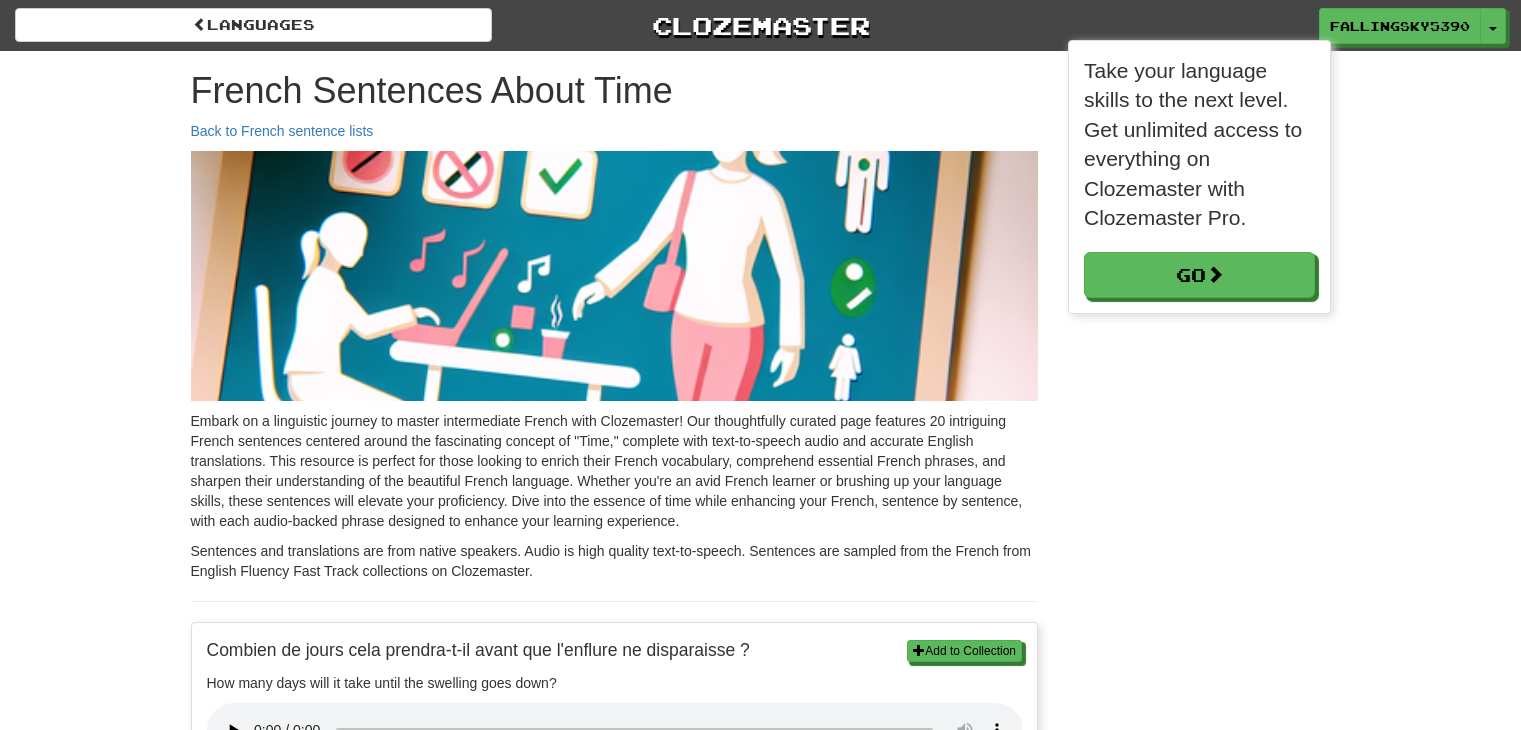 scroll, scrollTop: 420, scrollLeft: 0, axis: vertical 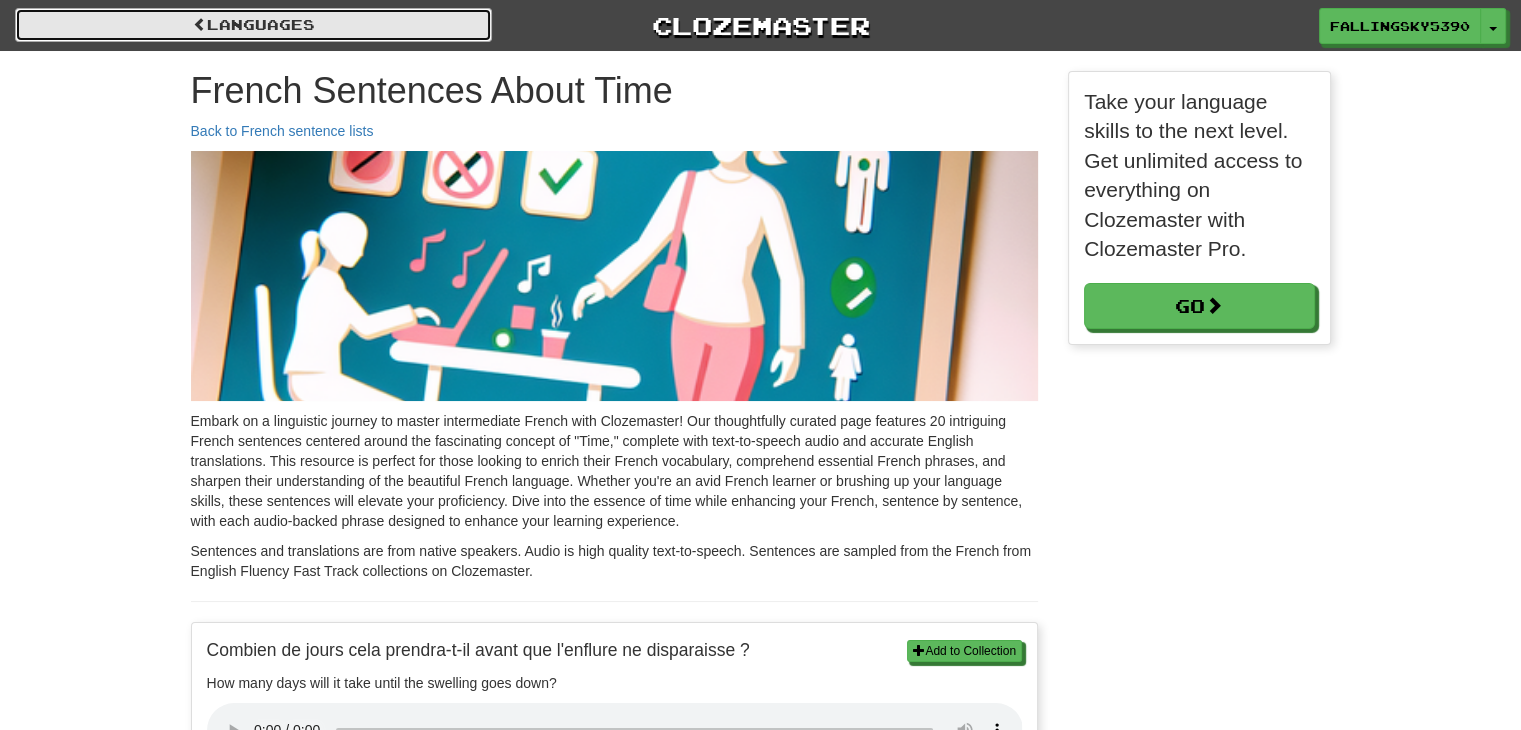 click on "Languages" at bounding box center (253, 25) 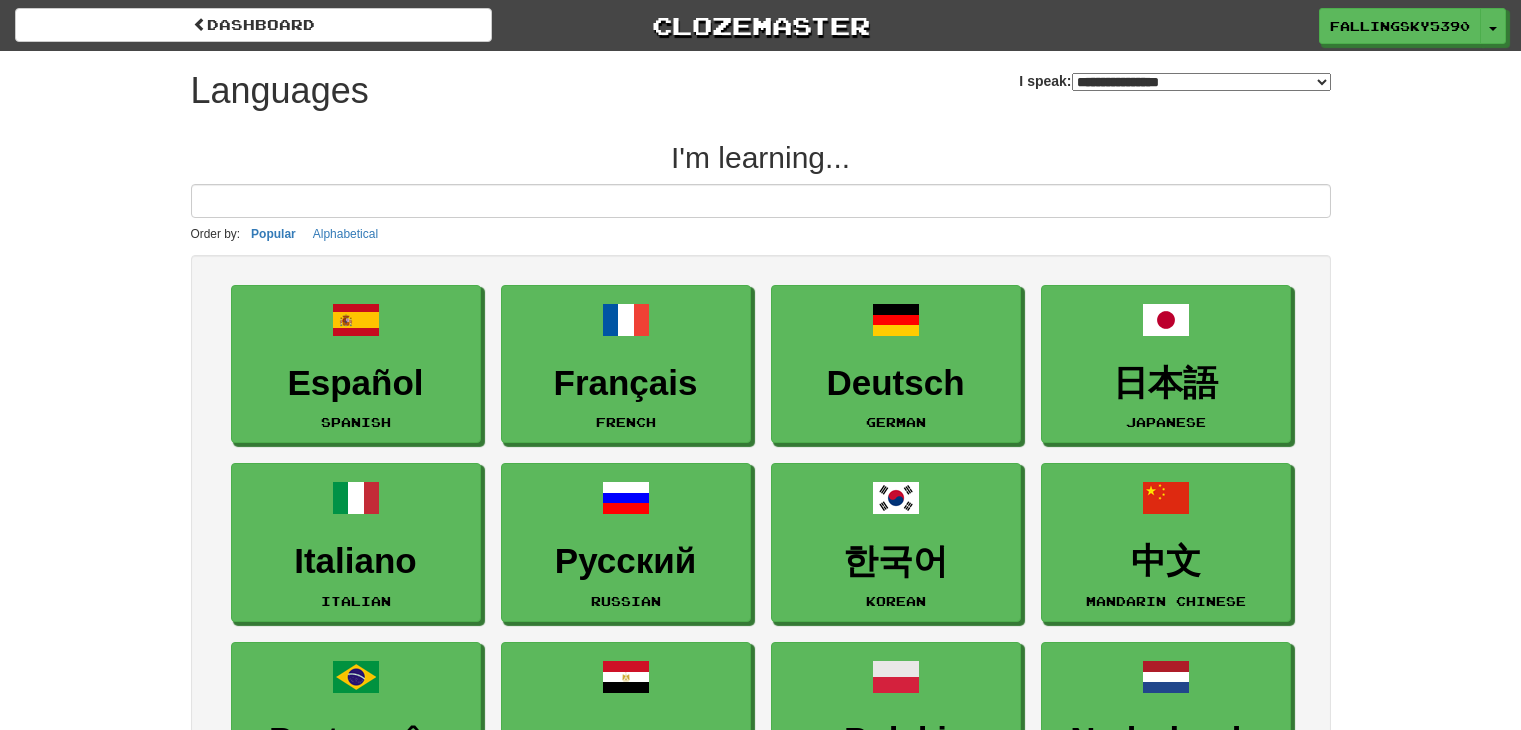 select on "*******" 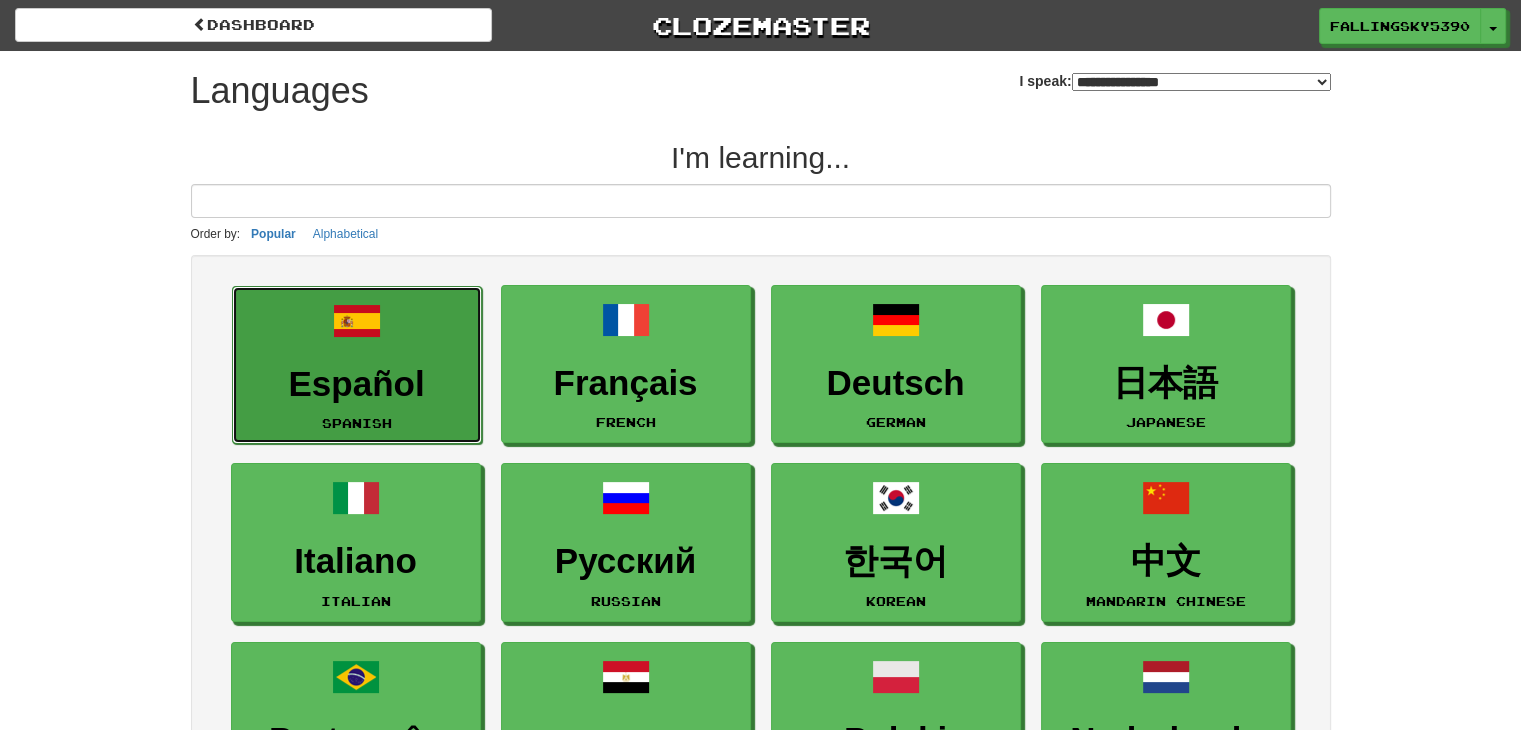 click on "Español Spanish" at bounding box center [357, 365] 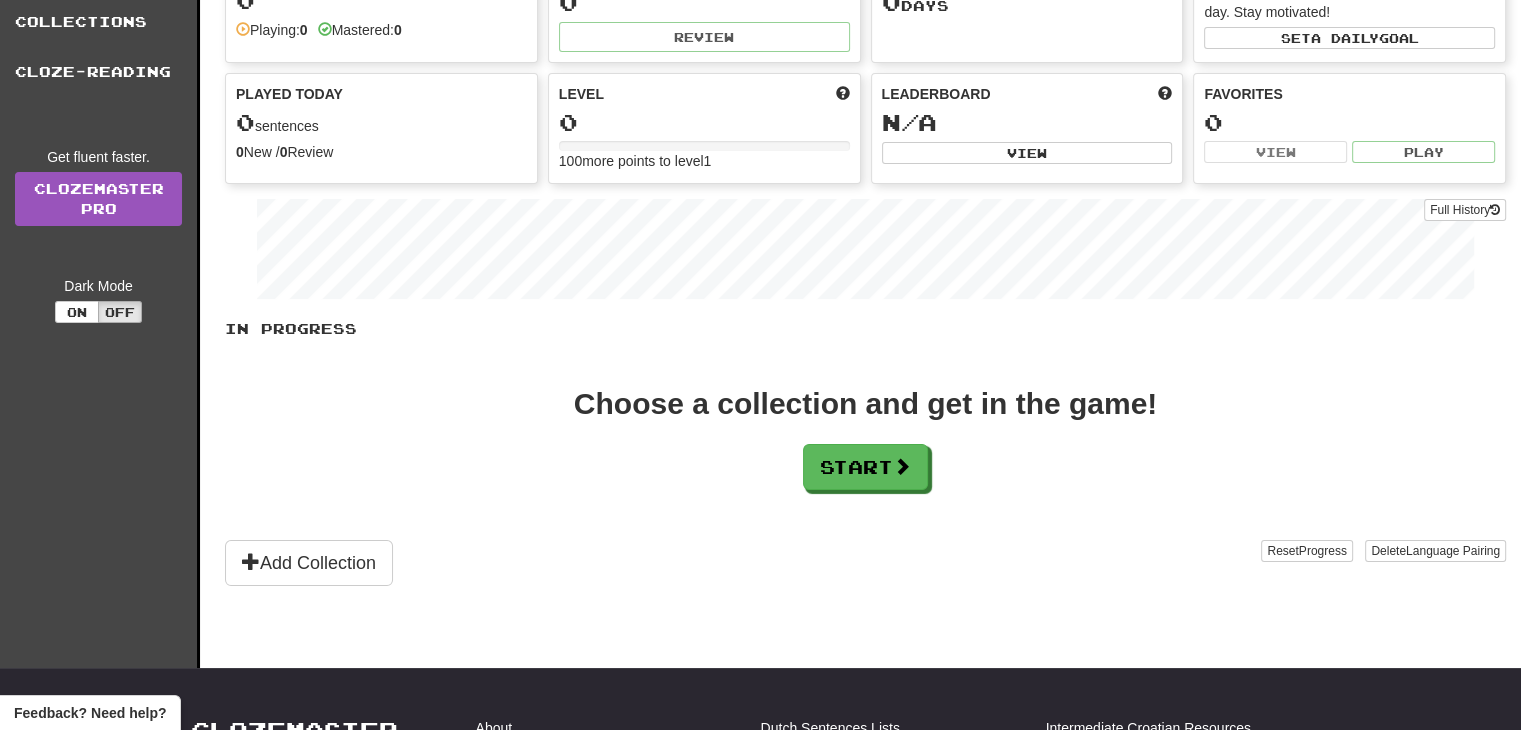 scroll, scrollTop: 0, scrollLeft: 0, axis: both 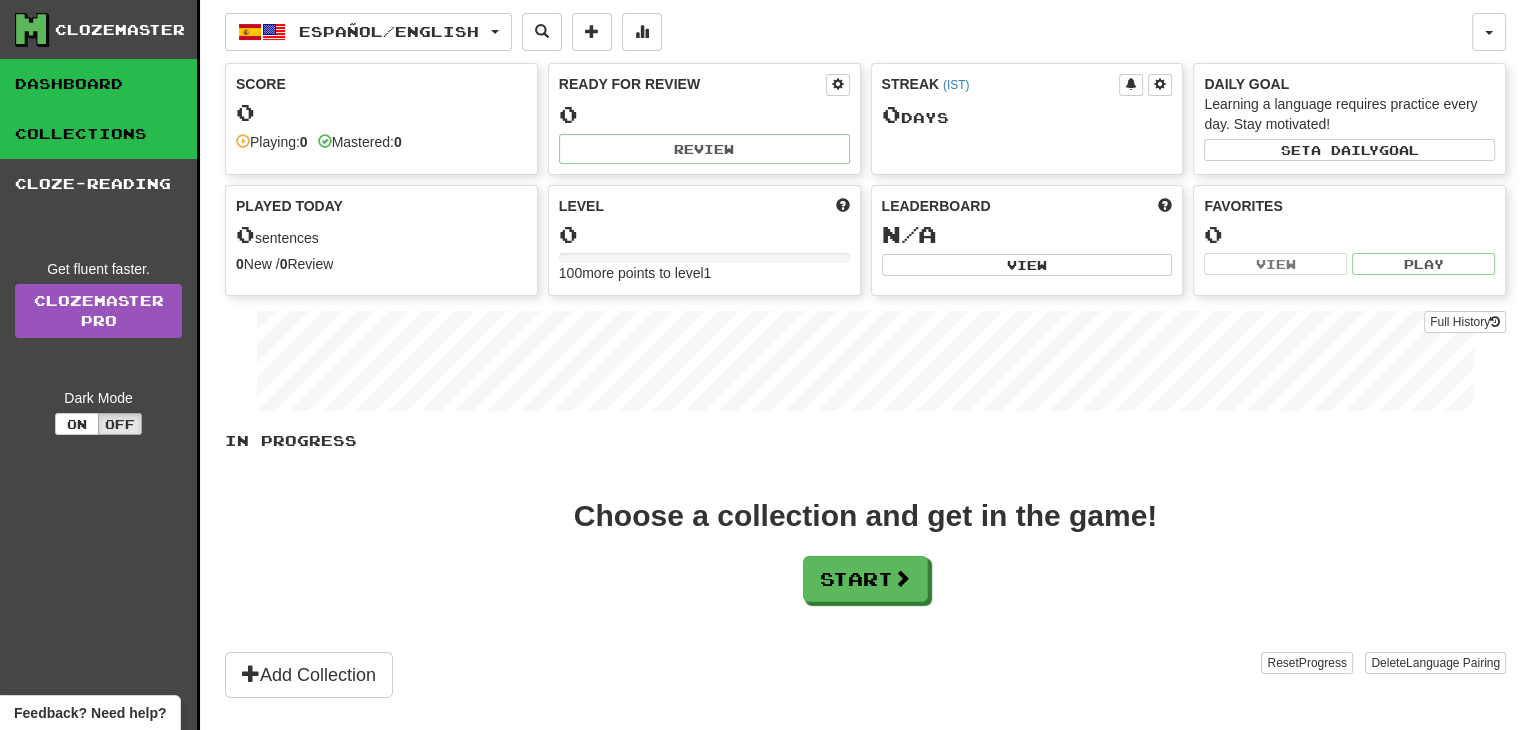 click on "Collections" at bounding box center [98, 134] 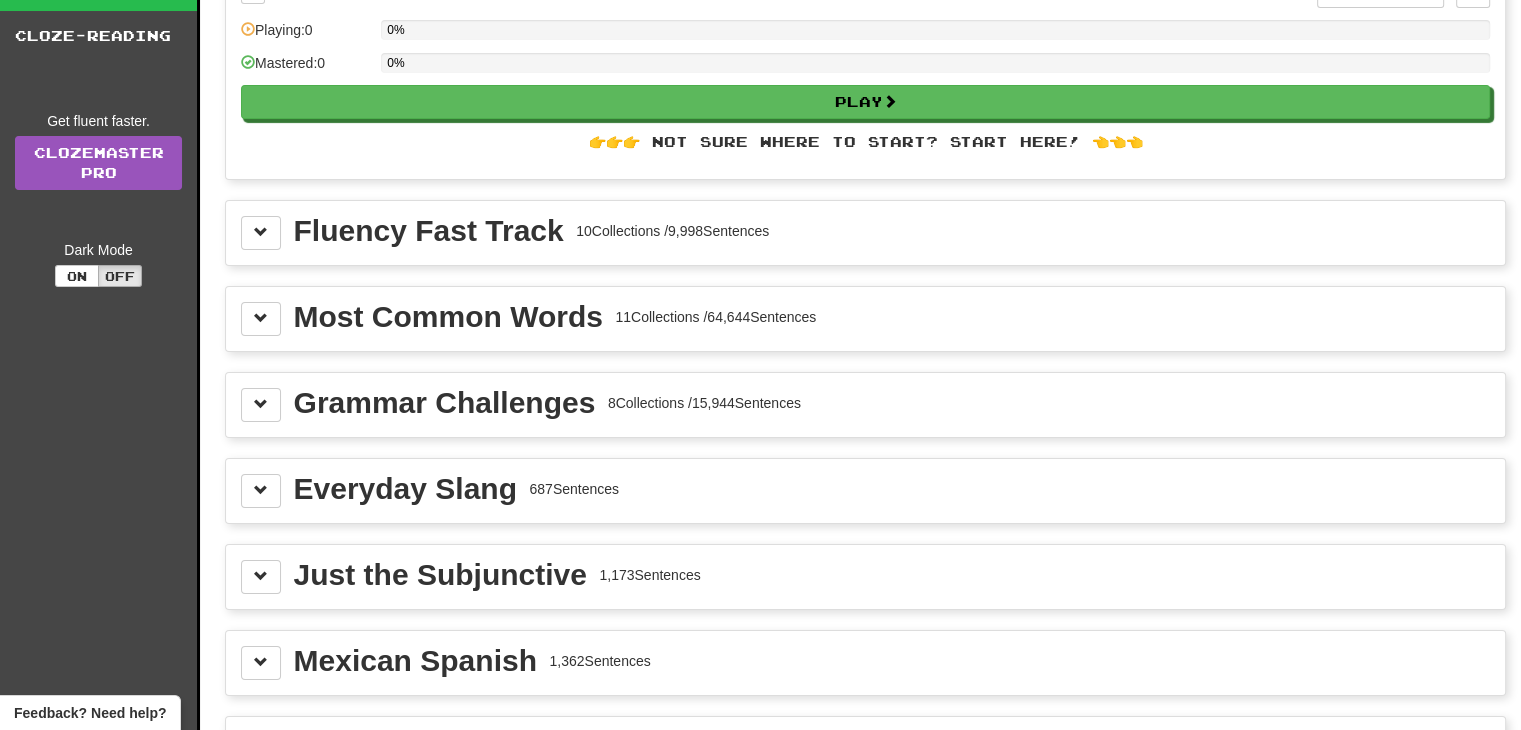 scroll, scrollTop: 188, scrollLeft: 0, axis: vertical 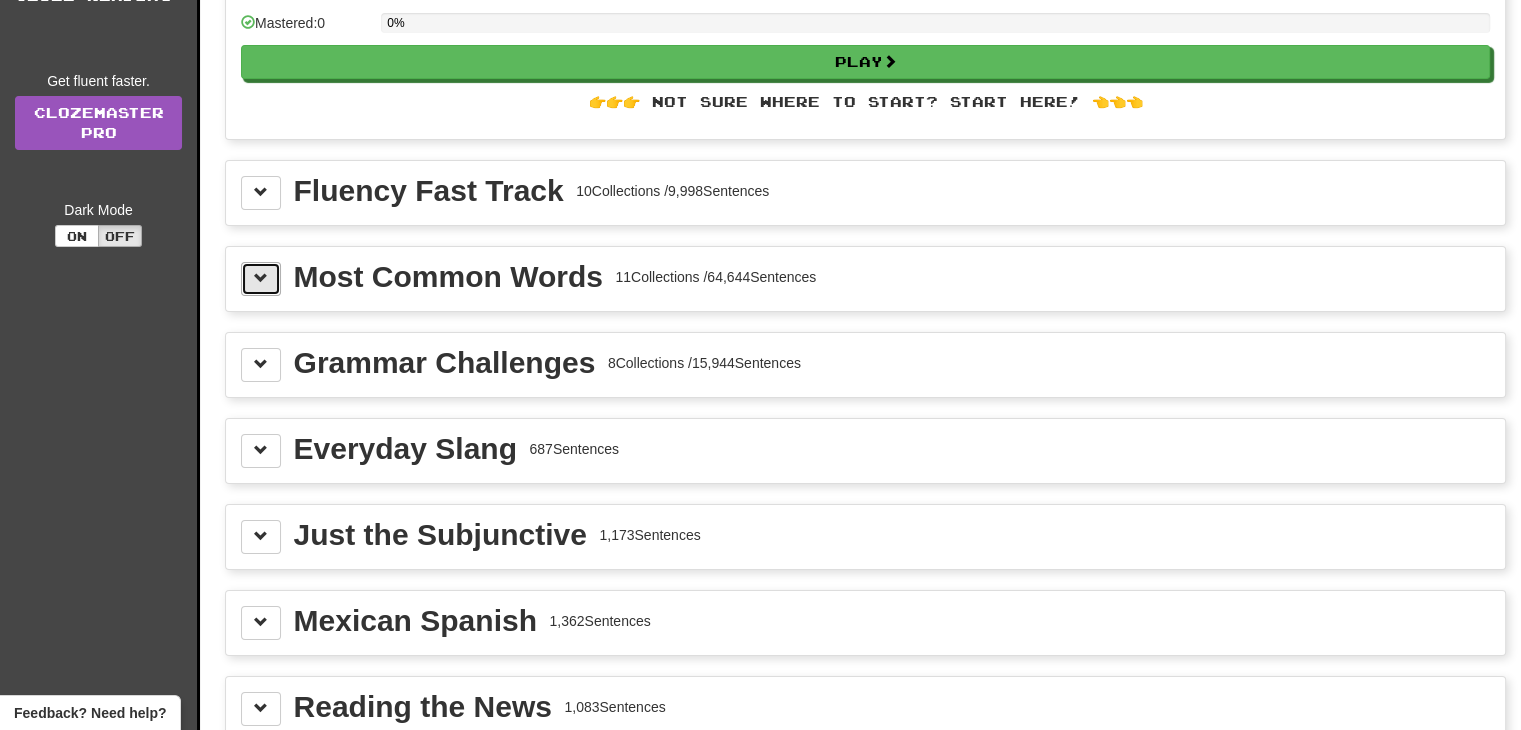 click at bounding box center [261, 279] 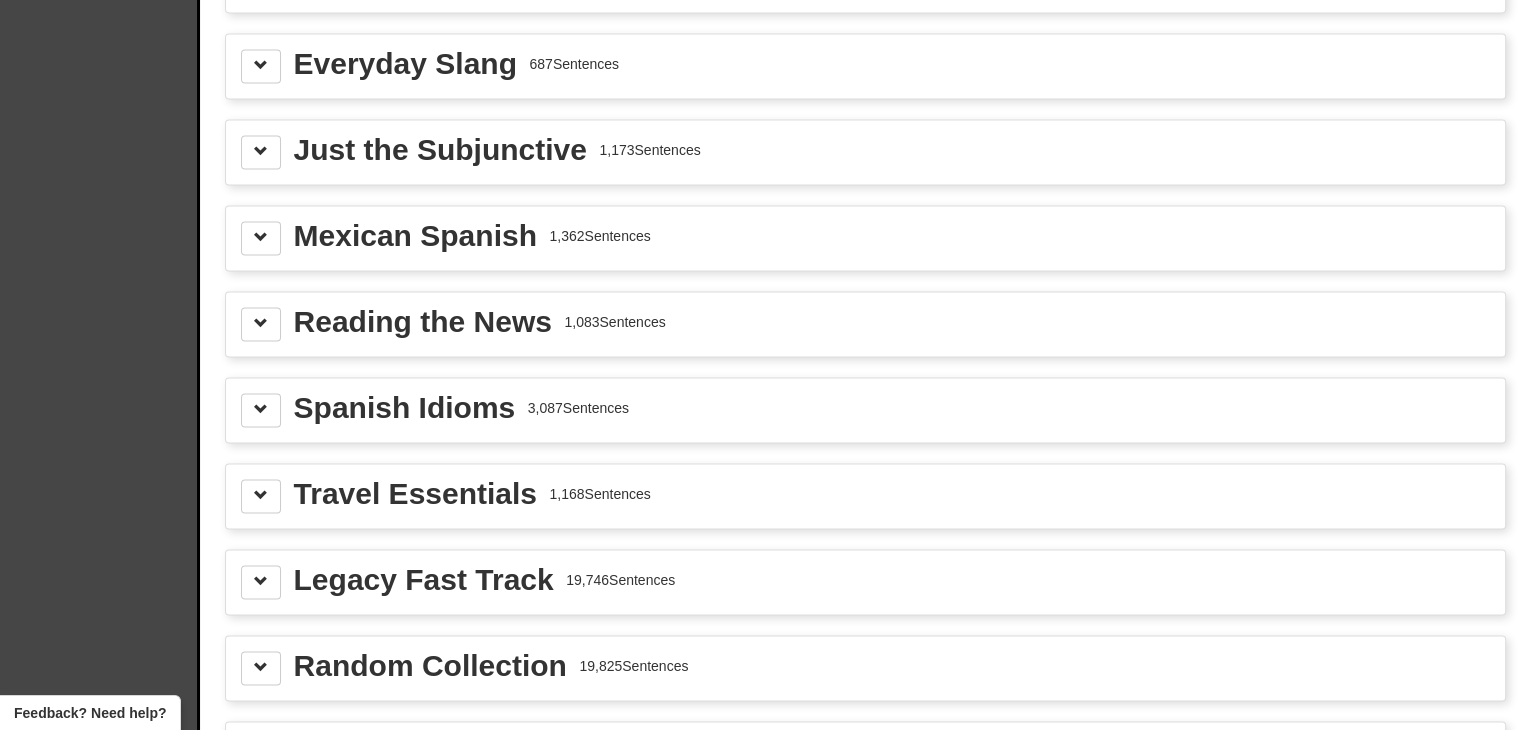 scroll, scrollTop: 2839, scrollLeft: 0, axis: vertical 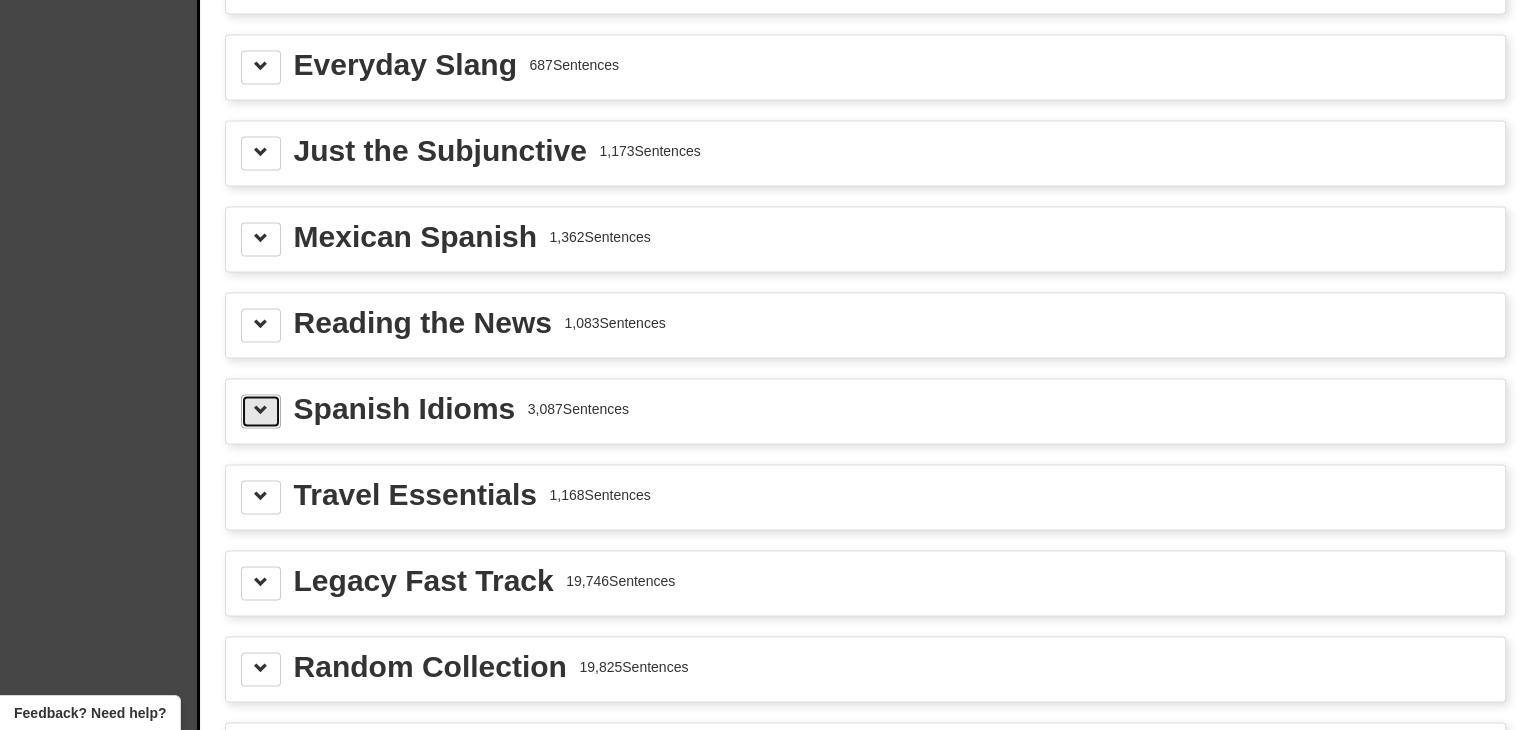 click at bounding box center (261, 410) 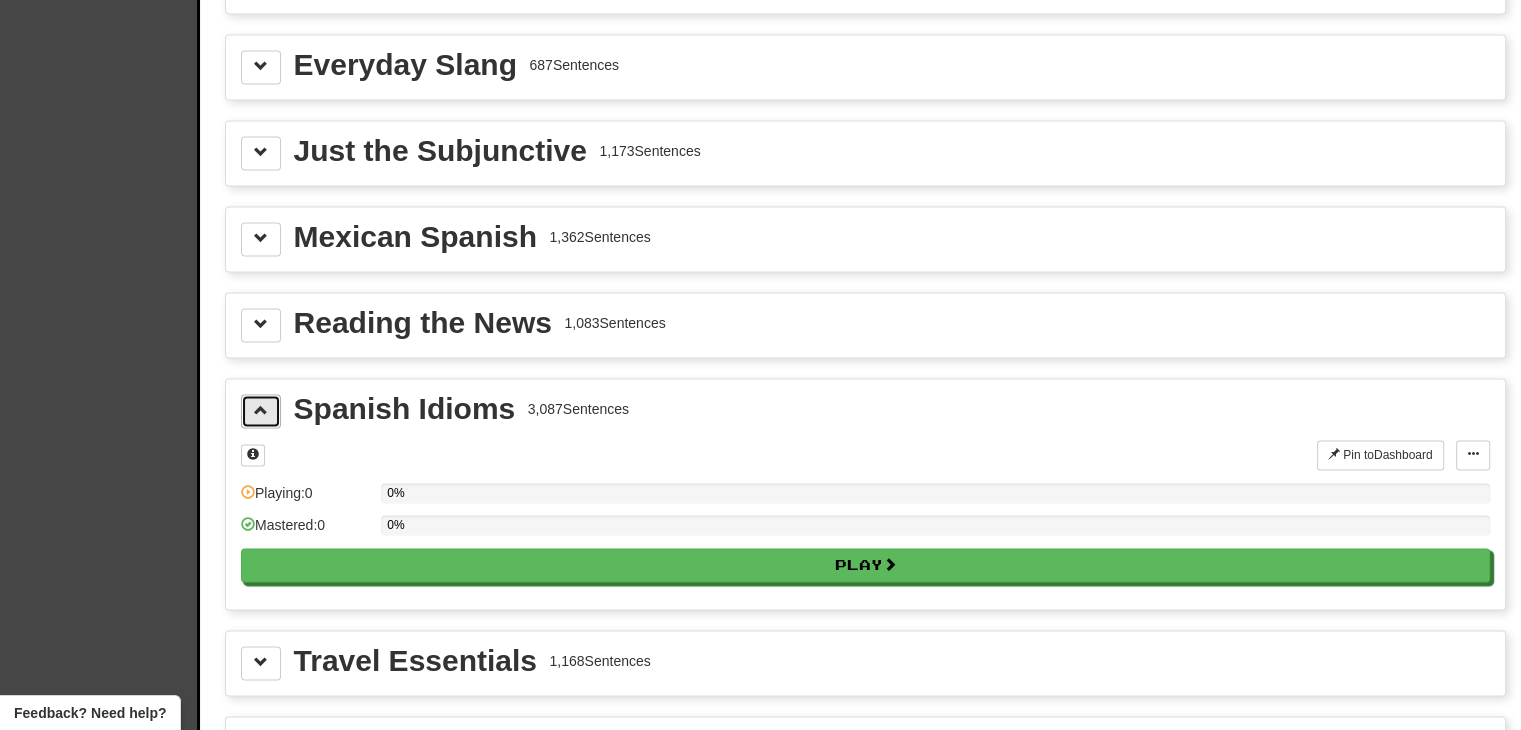 click at bounding box center [261, 410] 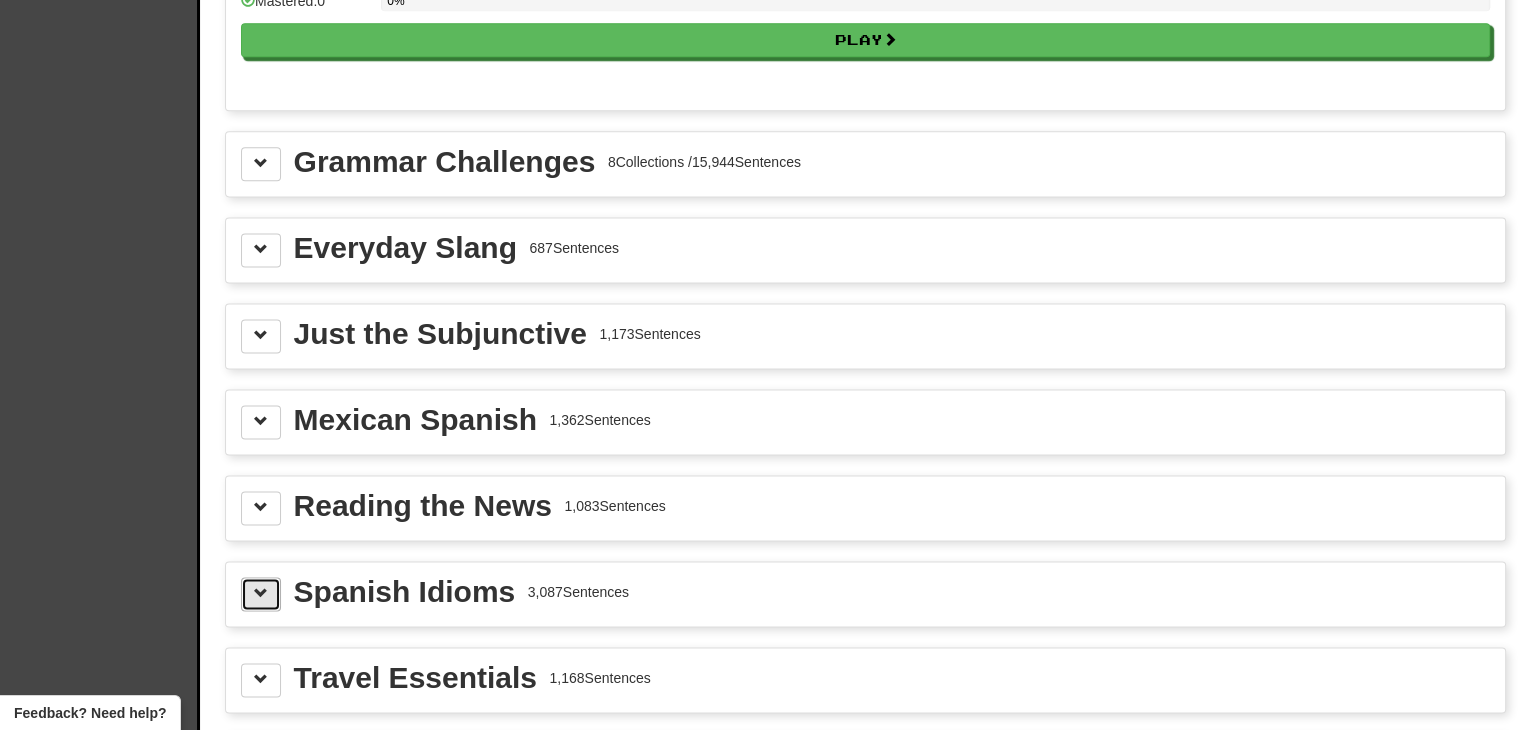 scroll, scrollTop: 2656, scrollLeft: 0, axis: vertical 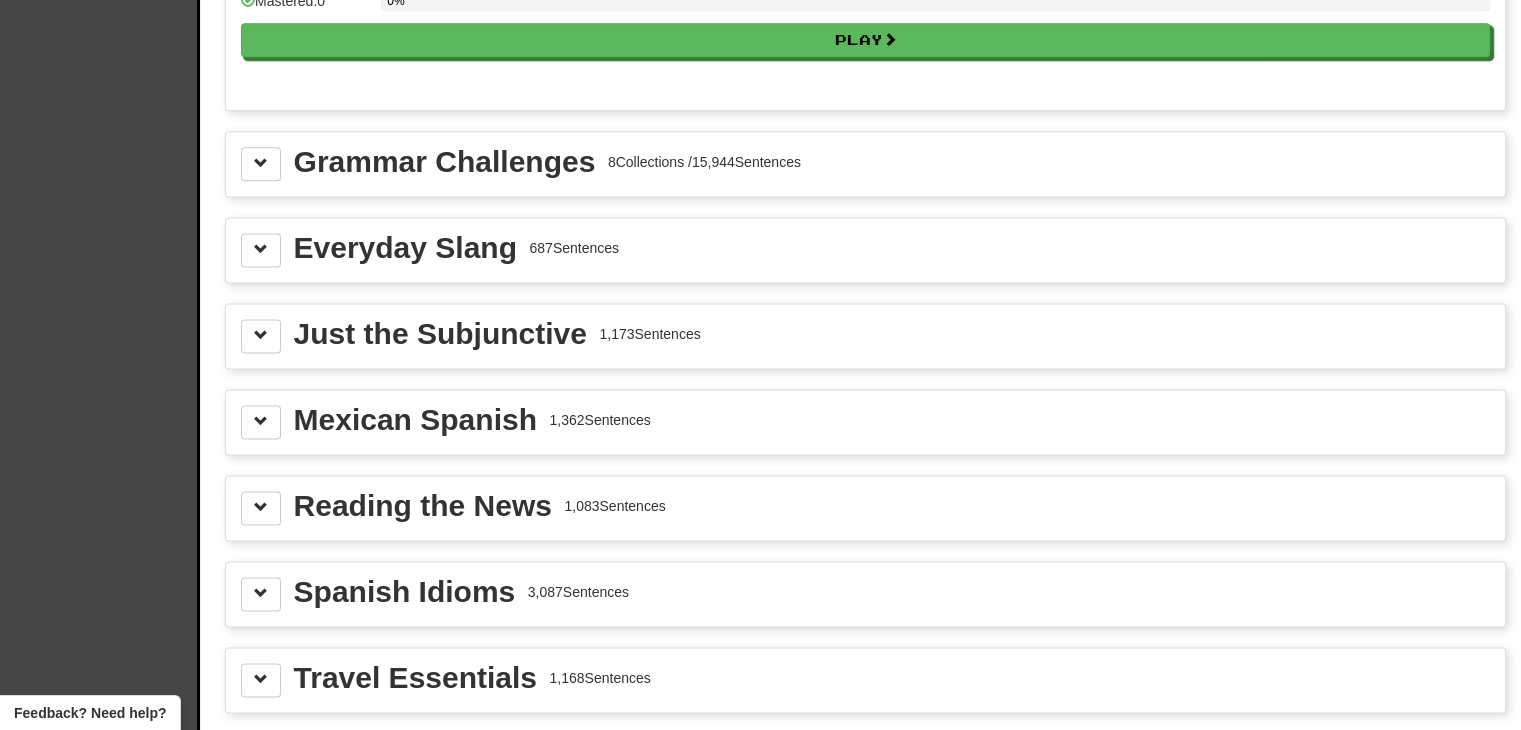 click on "Clozemaster Dashboard Collections Cloze-Reading Get fluent faster. Clozemaster Pro Dark Mode On Off" at bounding box center (100, -808) 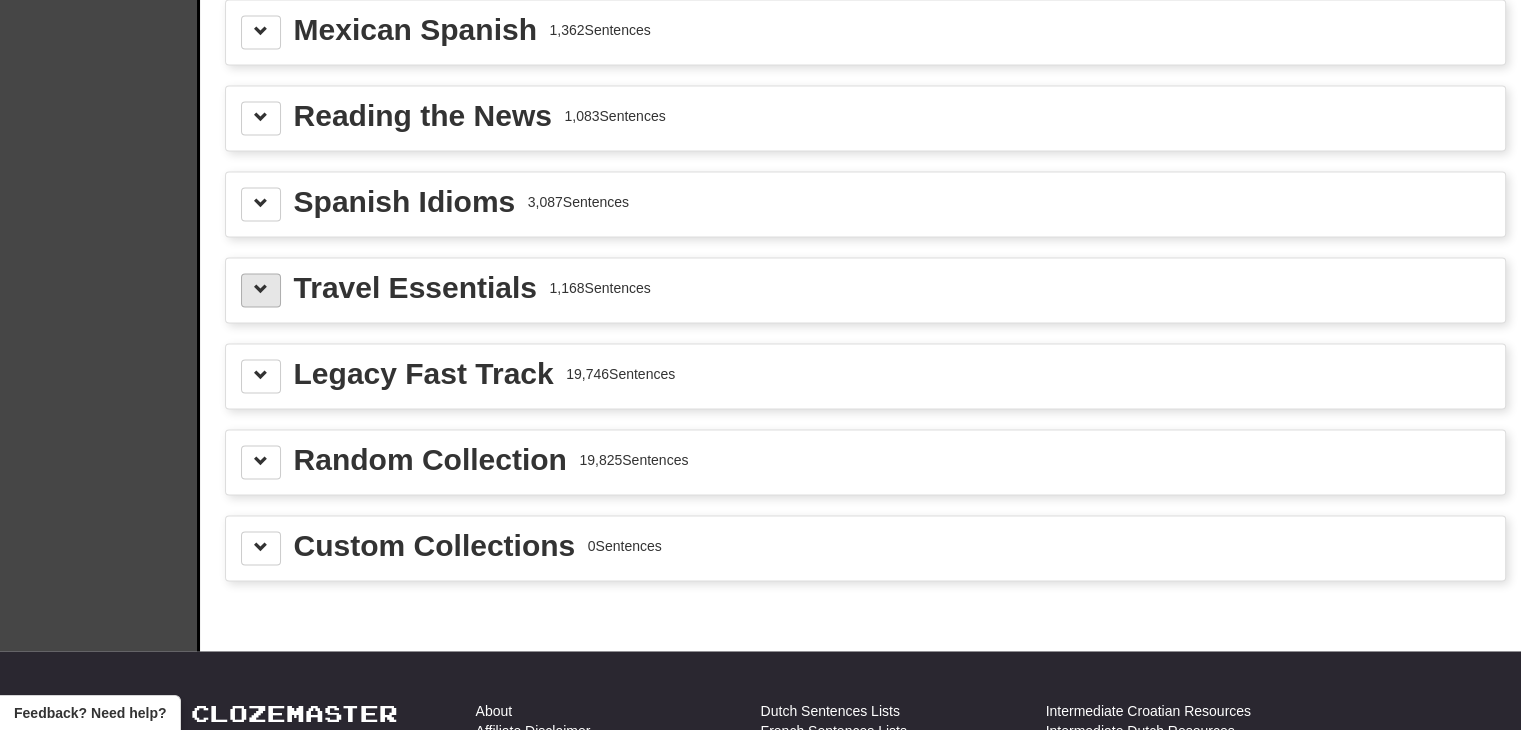 scroll, scrollTop: 3071, scrollLeft: 0, axis: vertical 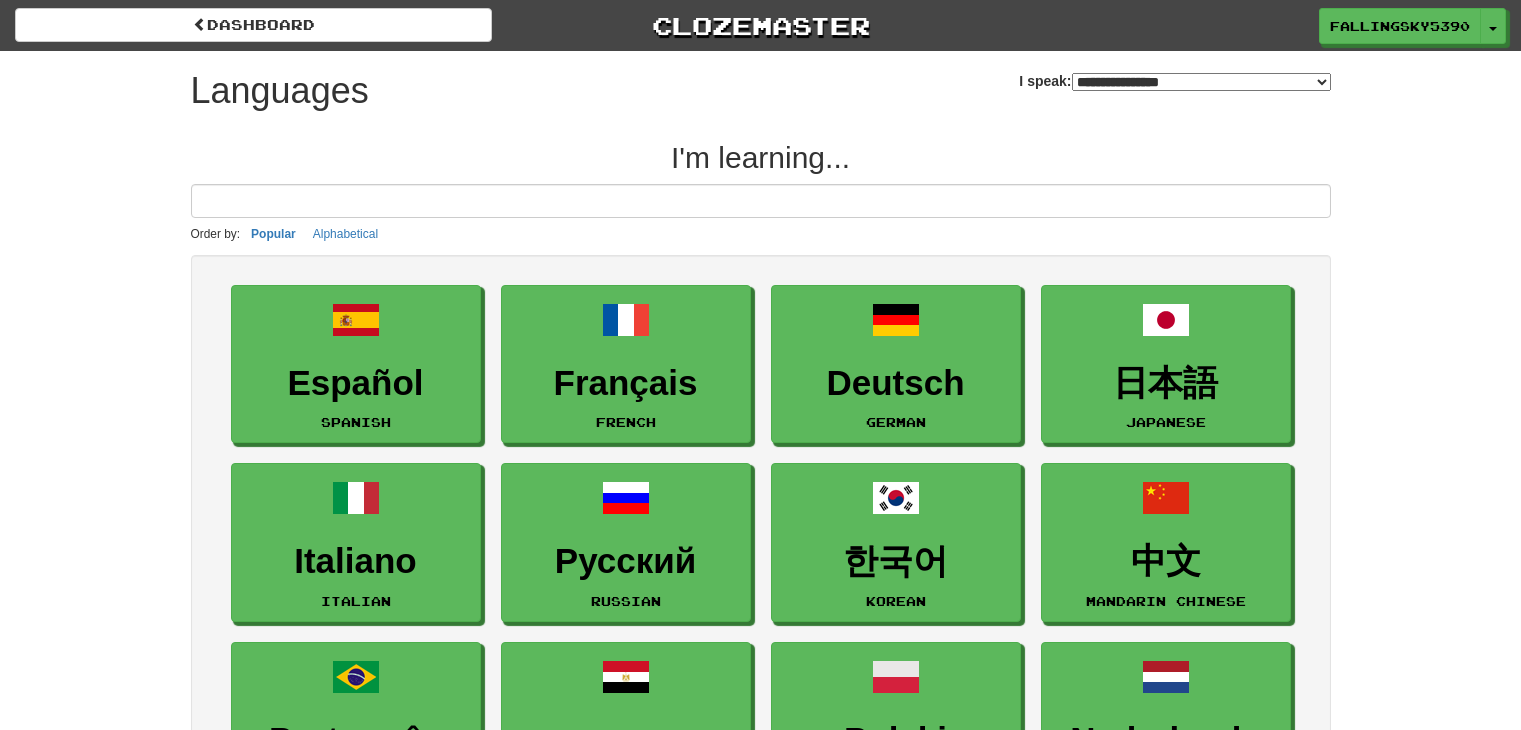 select on "*******" 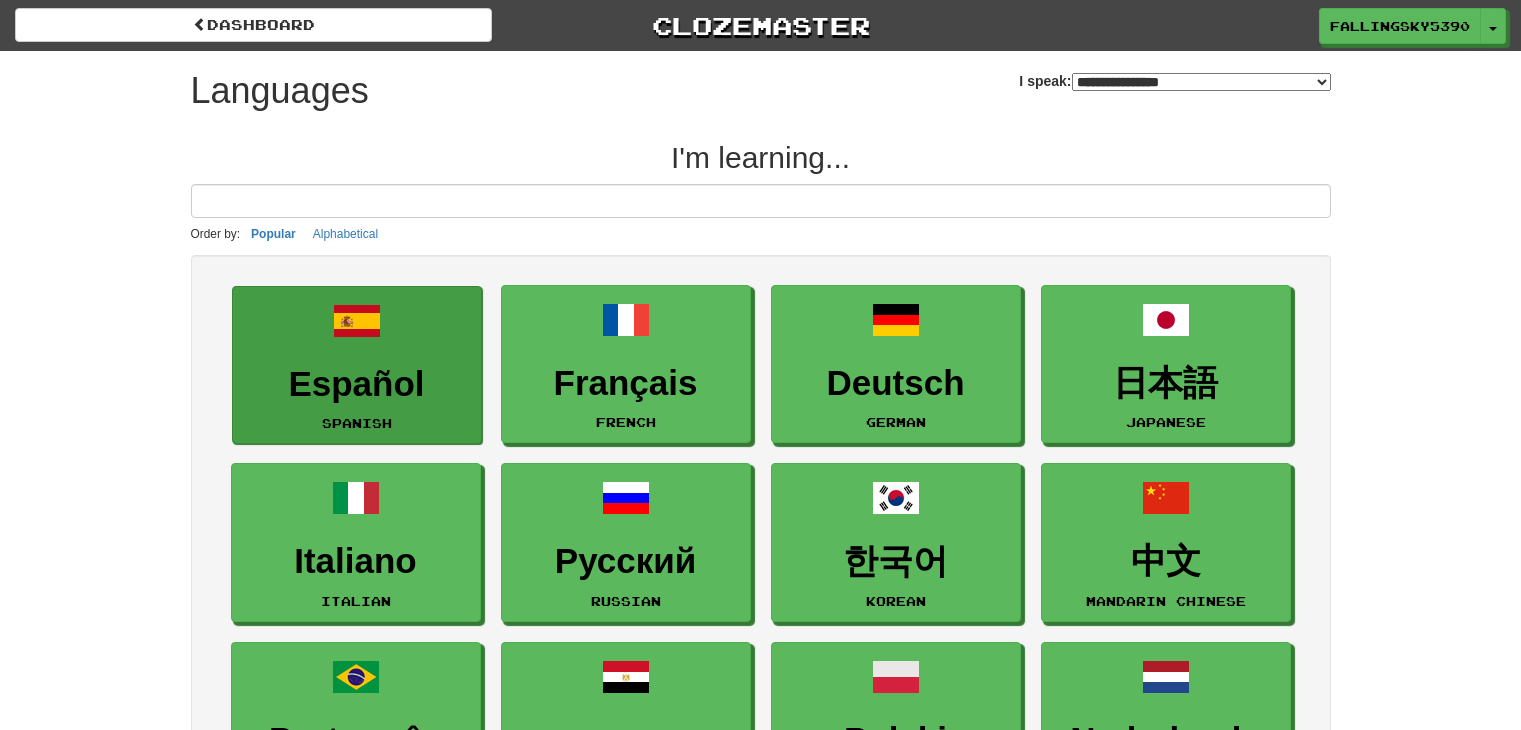 scroll, scrollTop: 0, scrollLeft: 0, axis: both 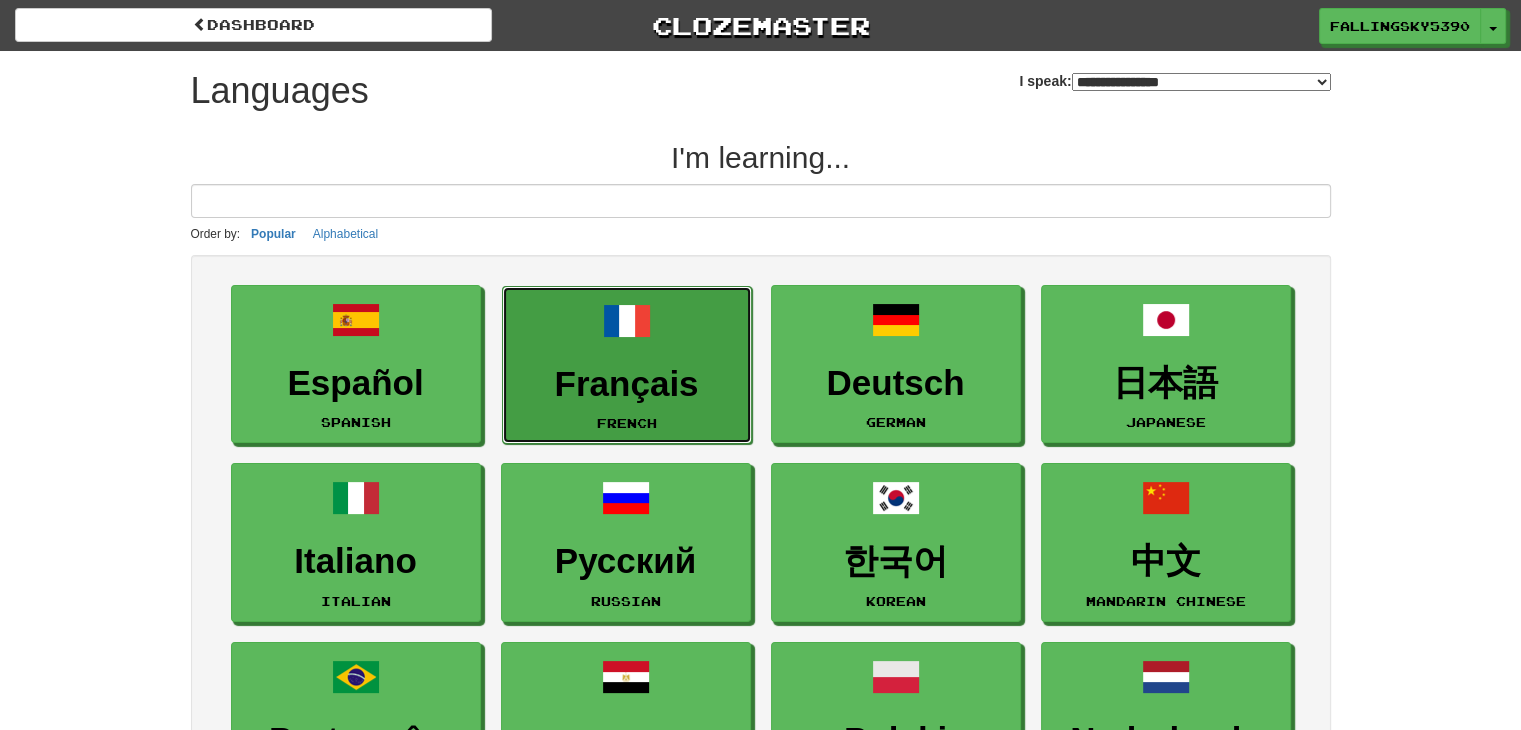click on "Français" at bounding box center (627, 384) 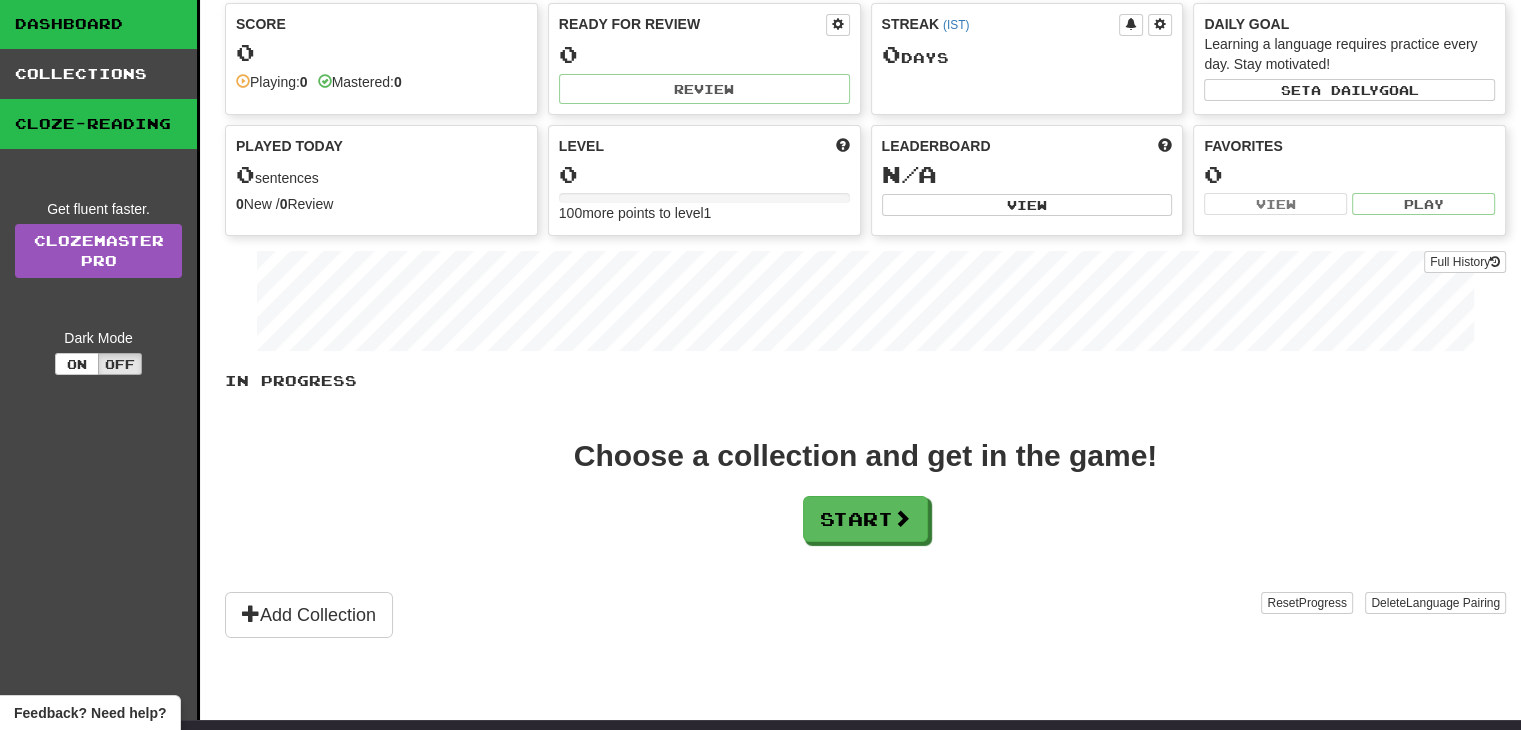 scroll, scrollTop: 0, scrollLeft: 0, axis: both 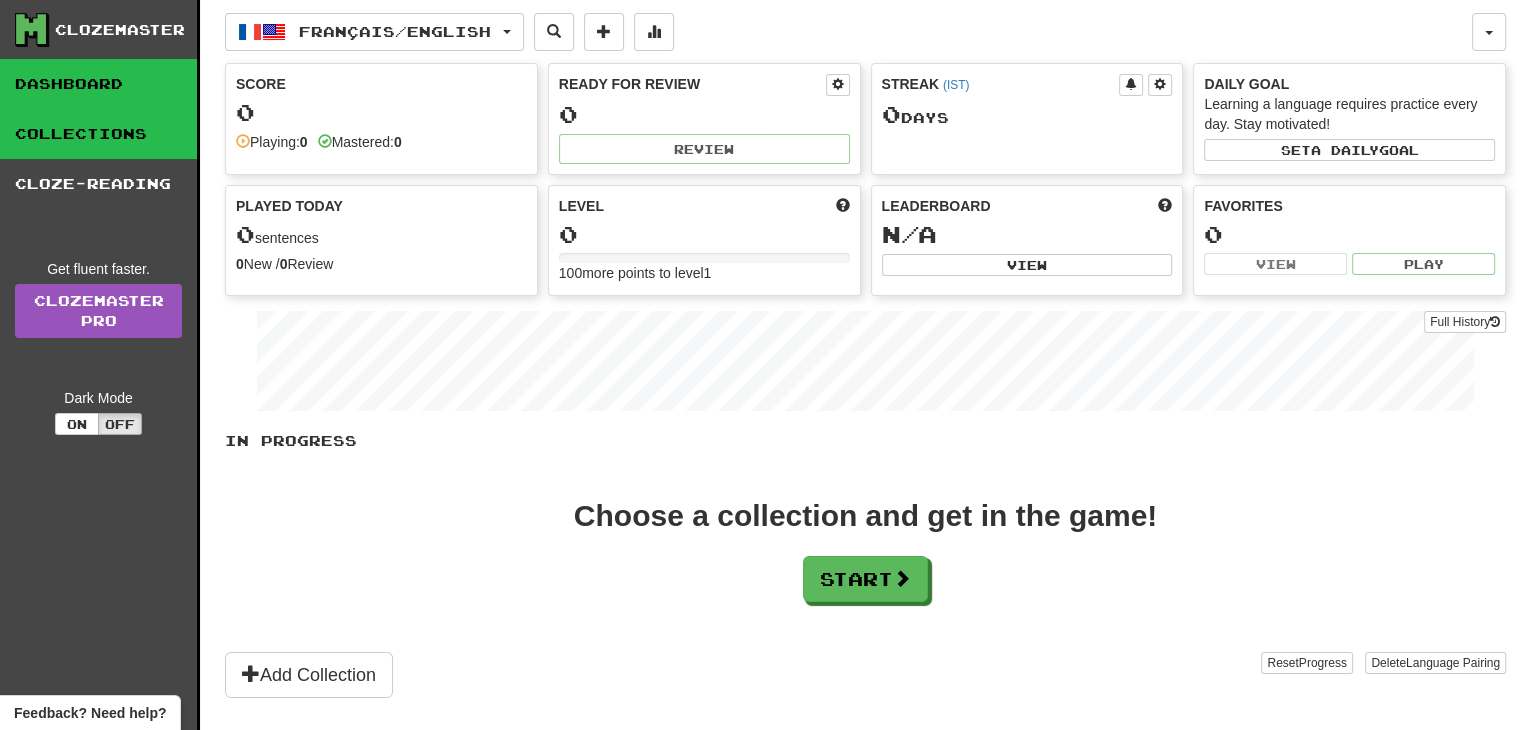 click on "Collections" at bounding box center [98, 134] 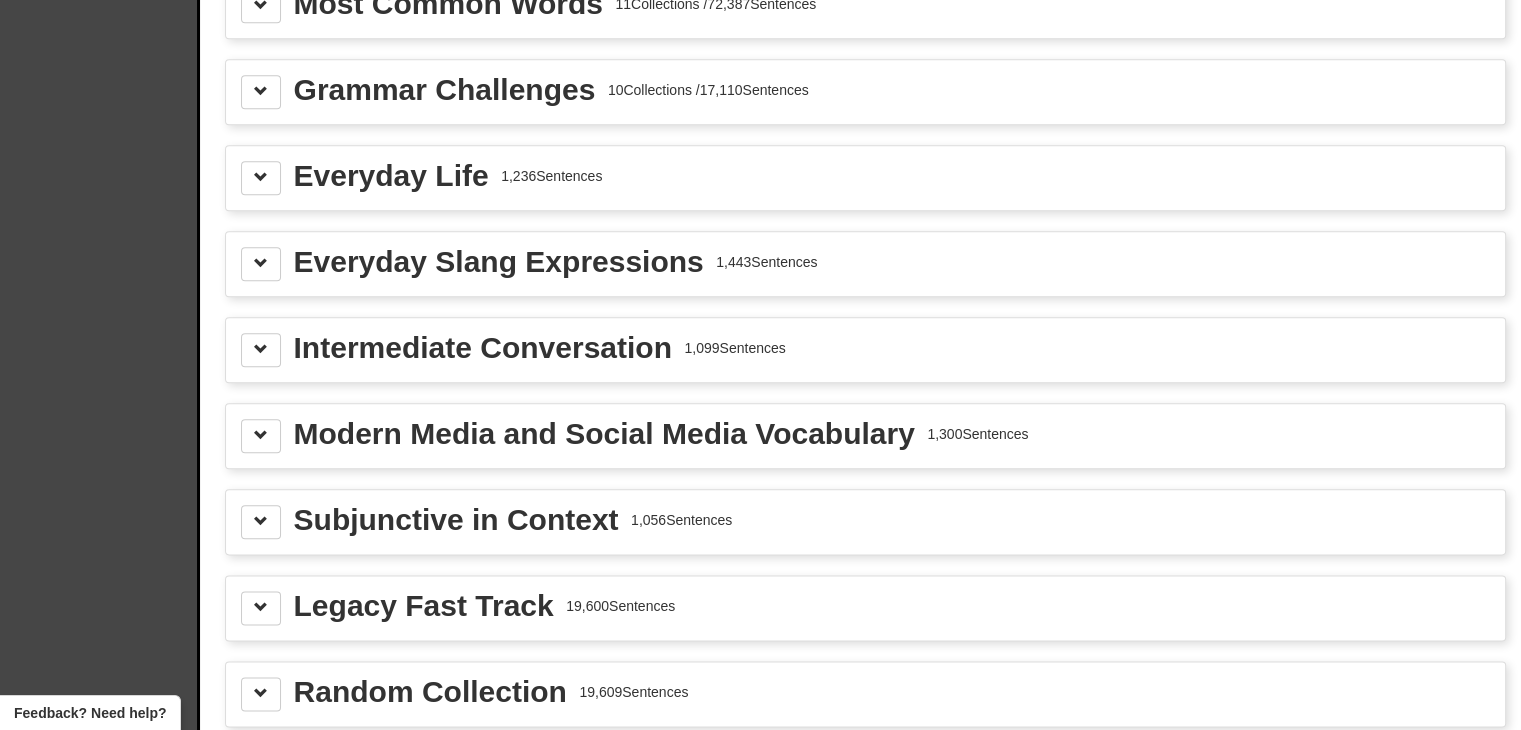 scroll, scrollTop: 2319, scrollLeft: 0, axis: vertical 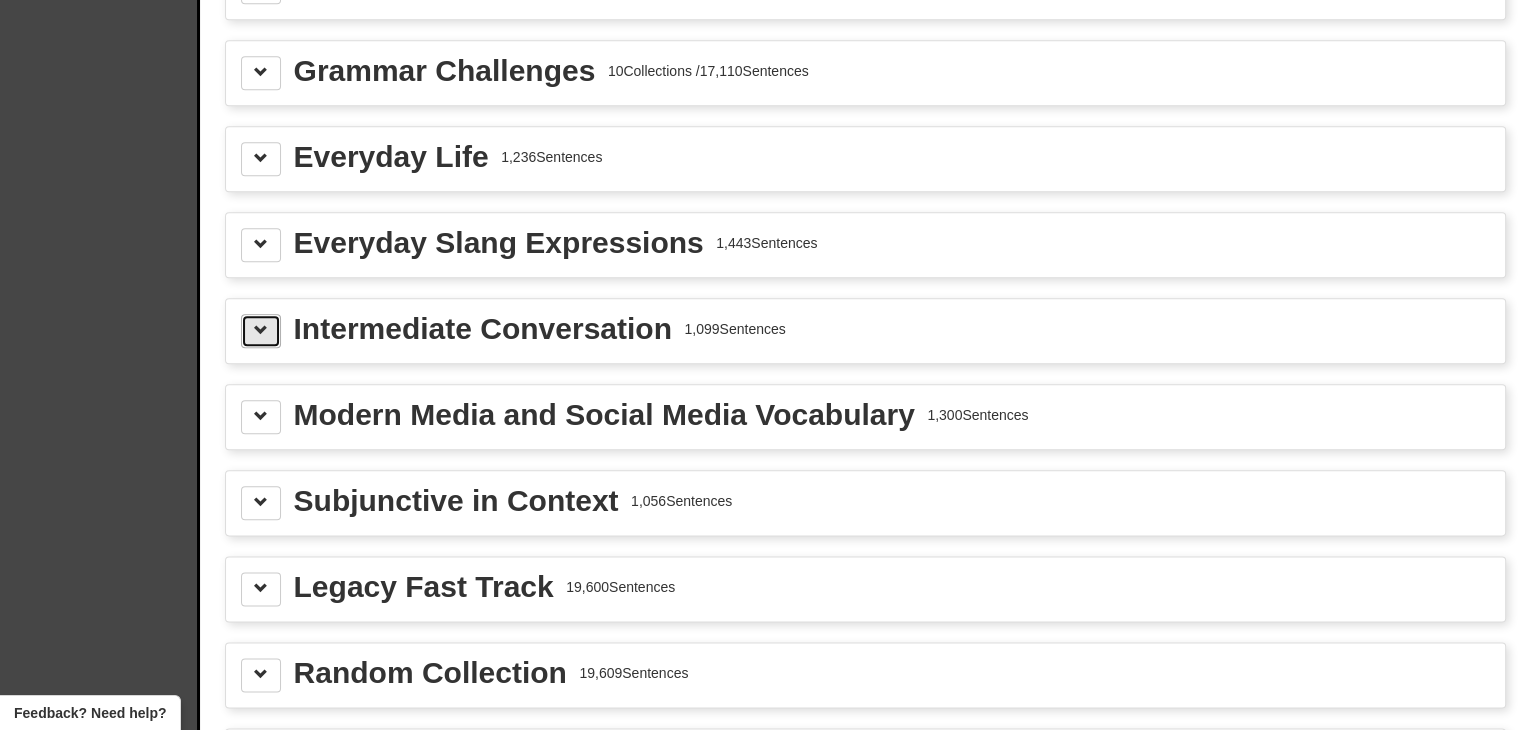 click at bounding box center [261, 330] 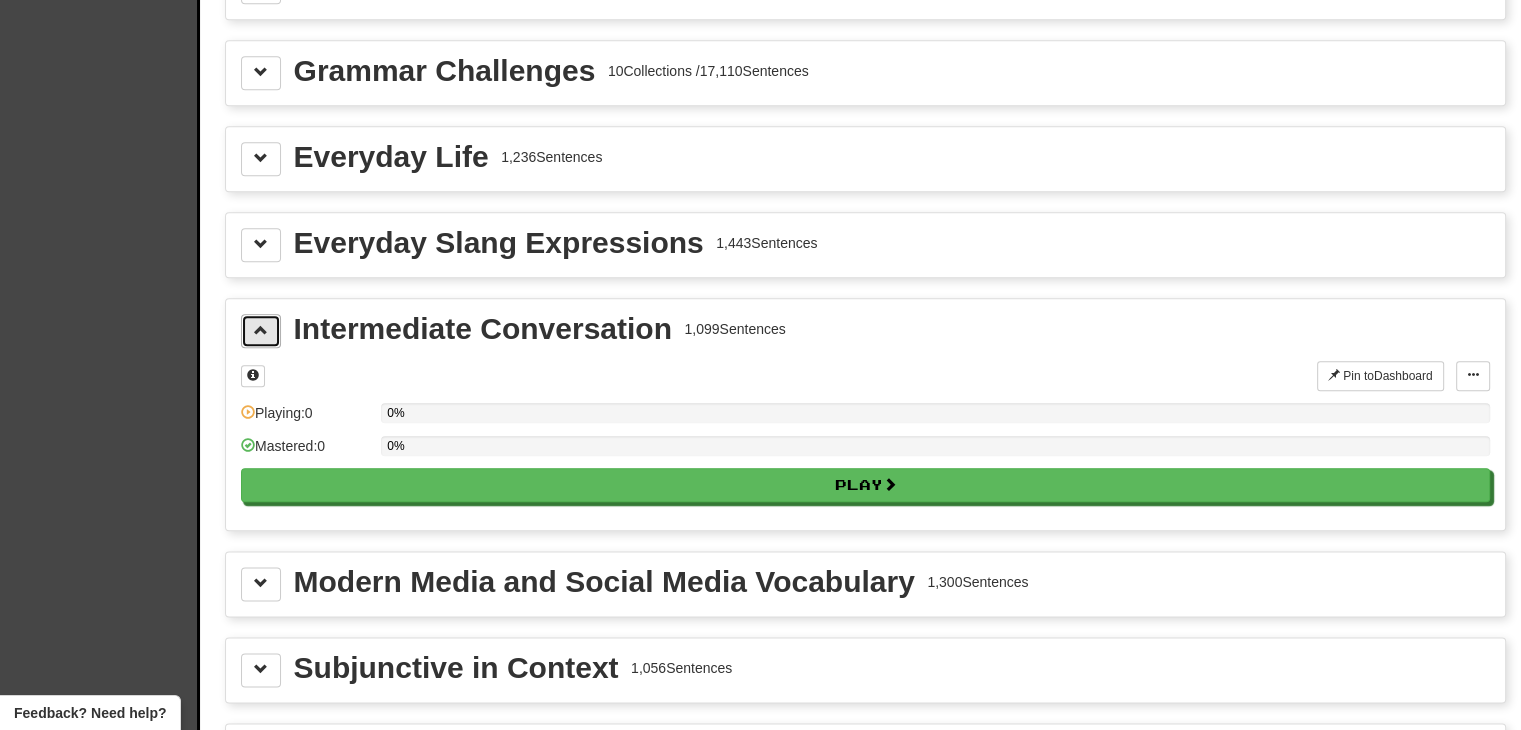click at bounding box center [261, 330] 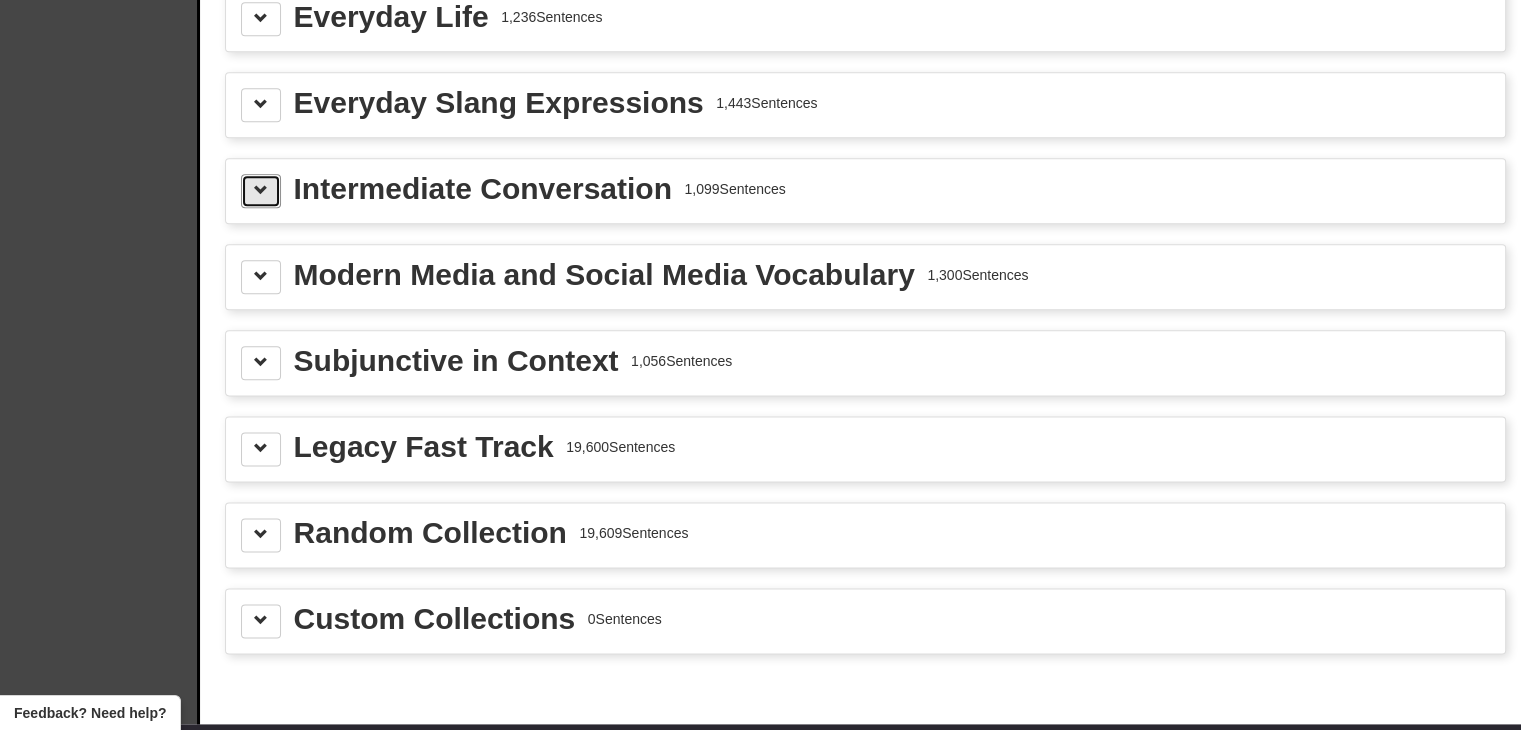 scroll, scrollTop: 2460, scrollLeft: 0, axis: vertical 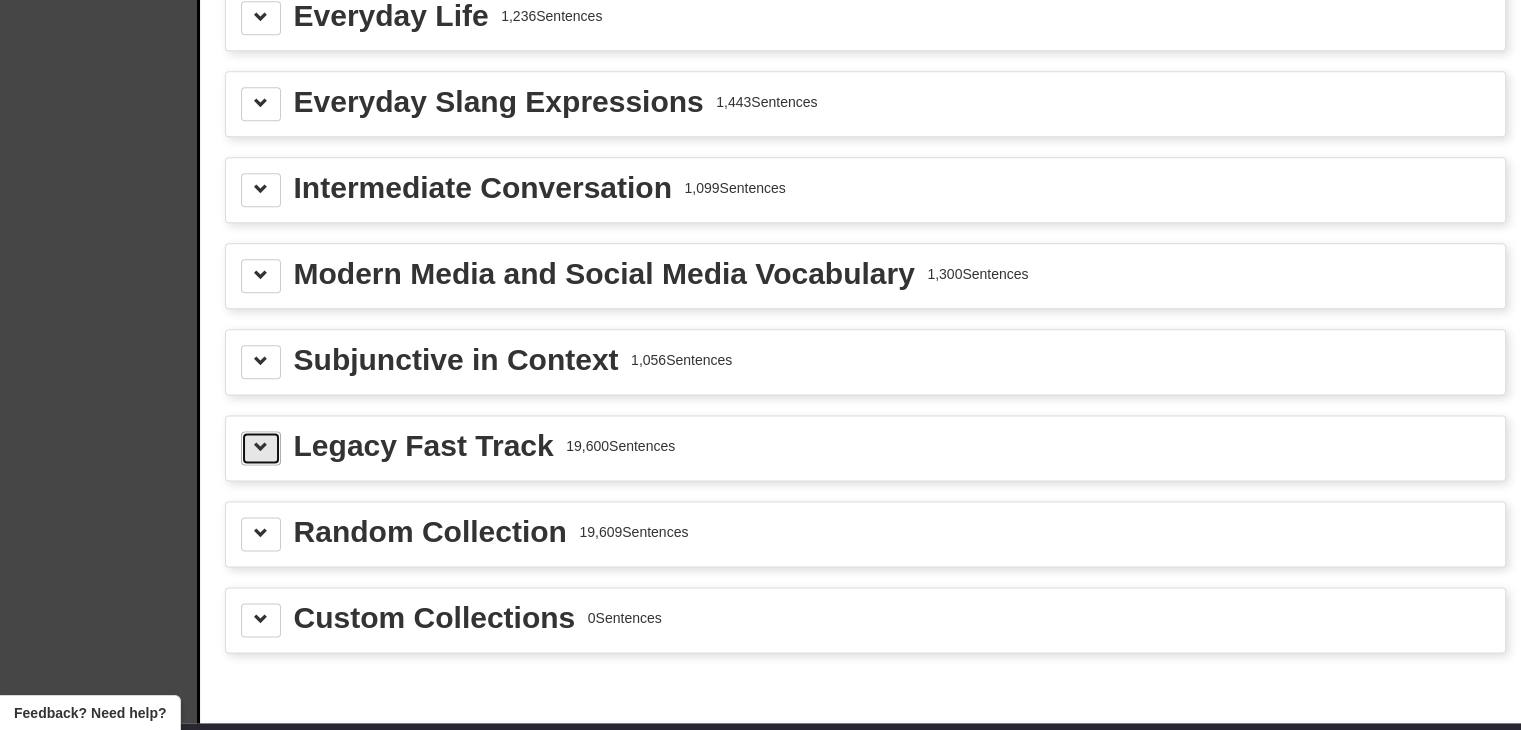 click at bounding box center [261, 448] 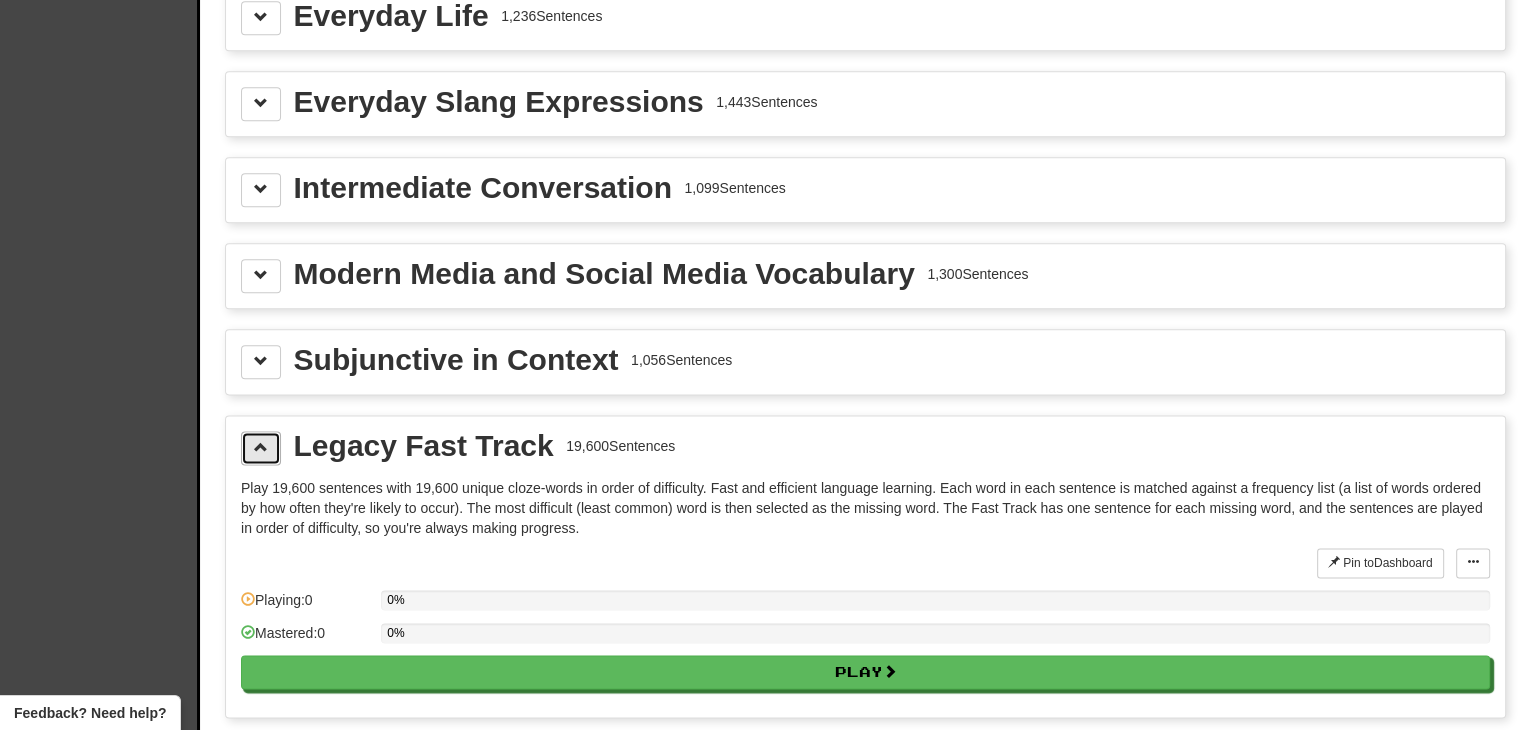 click at bounding box center (261, 448) 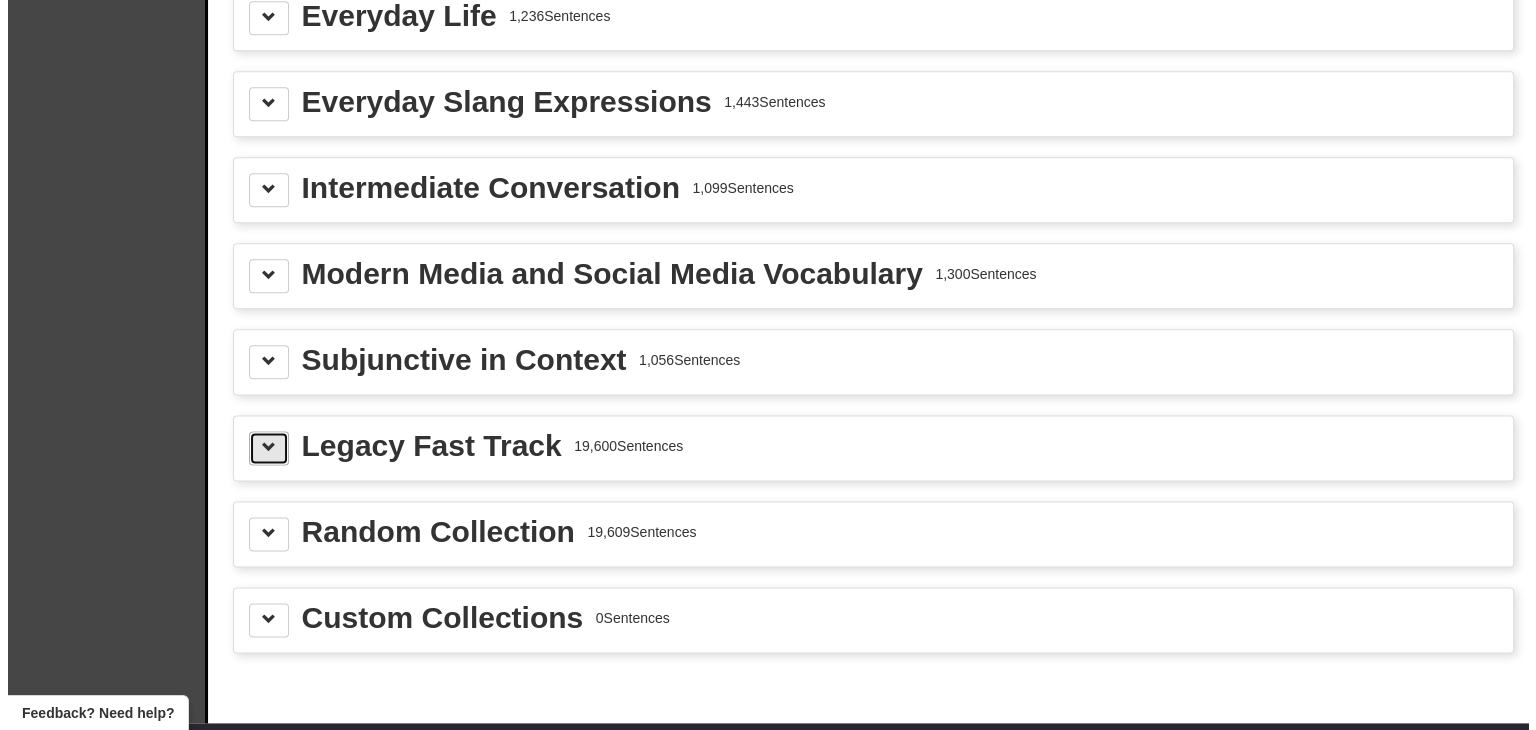 scroll, scrollTop: 2564, scrollLeft: 0, axis: vertical 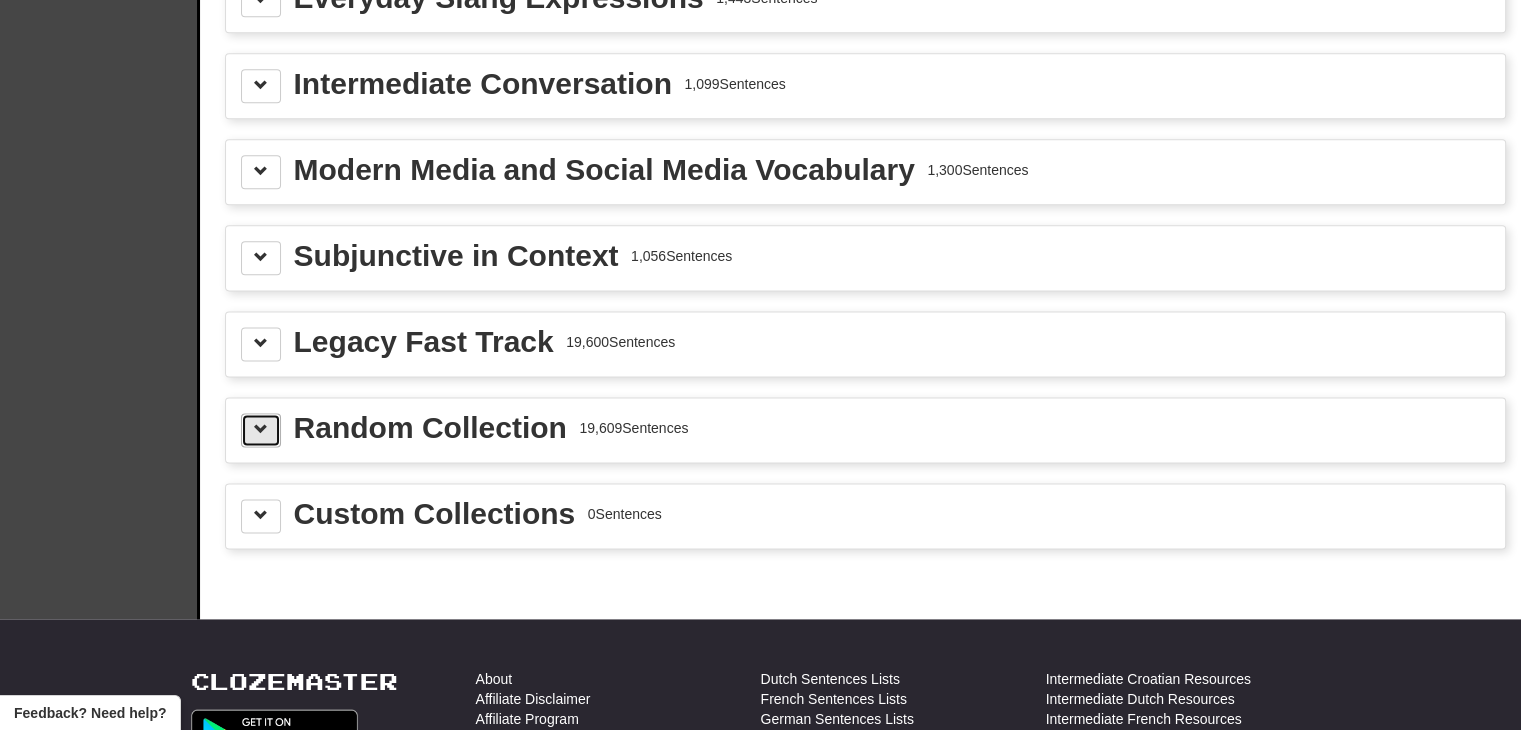 click at bounding box center [261, 429] 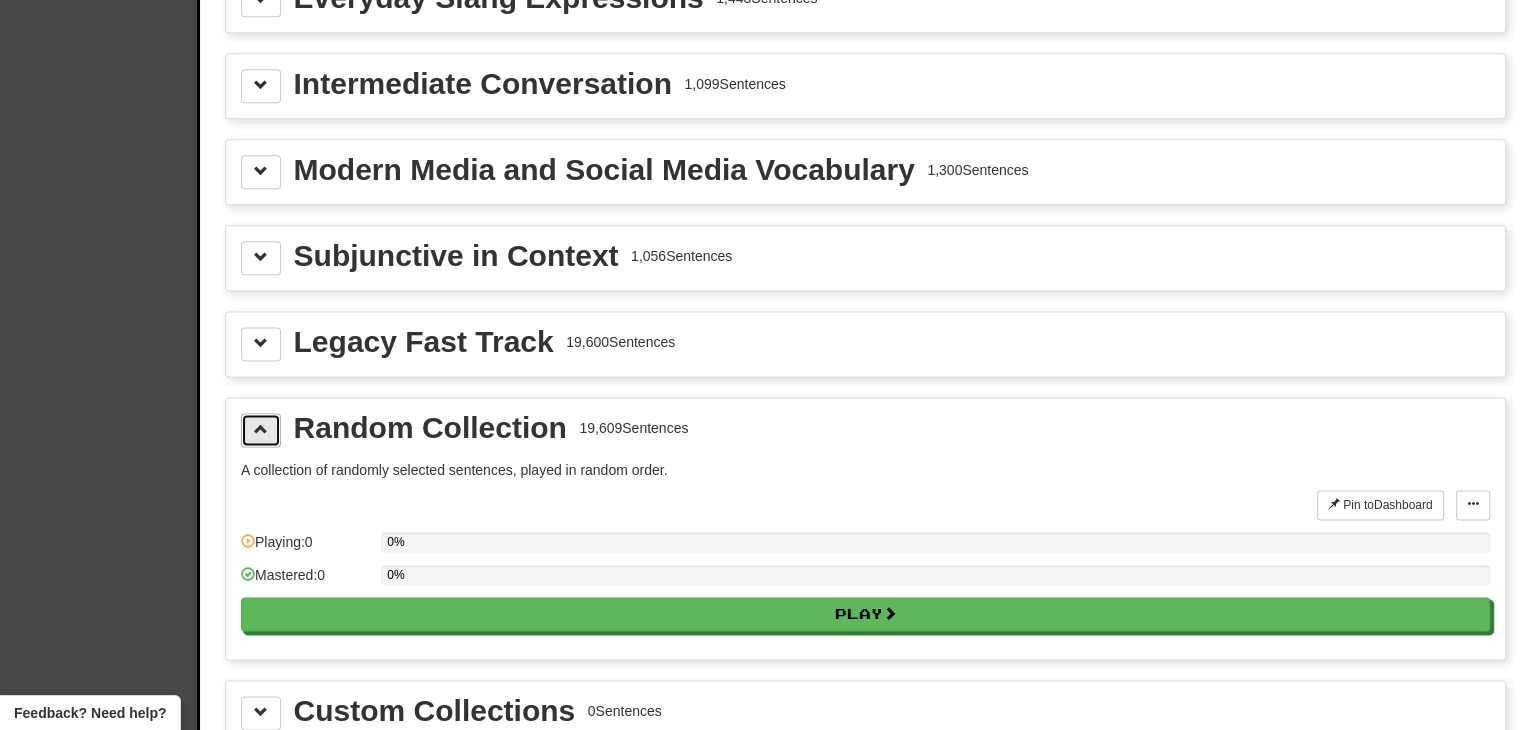 click at bounding box center [261, 429] 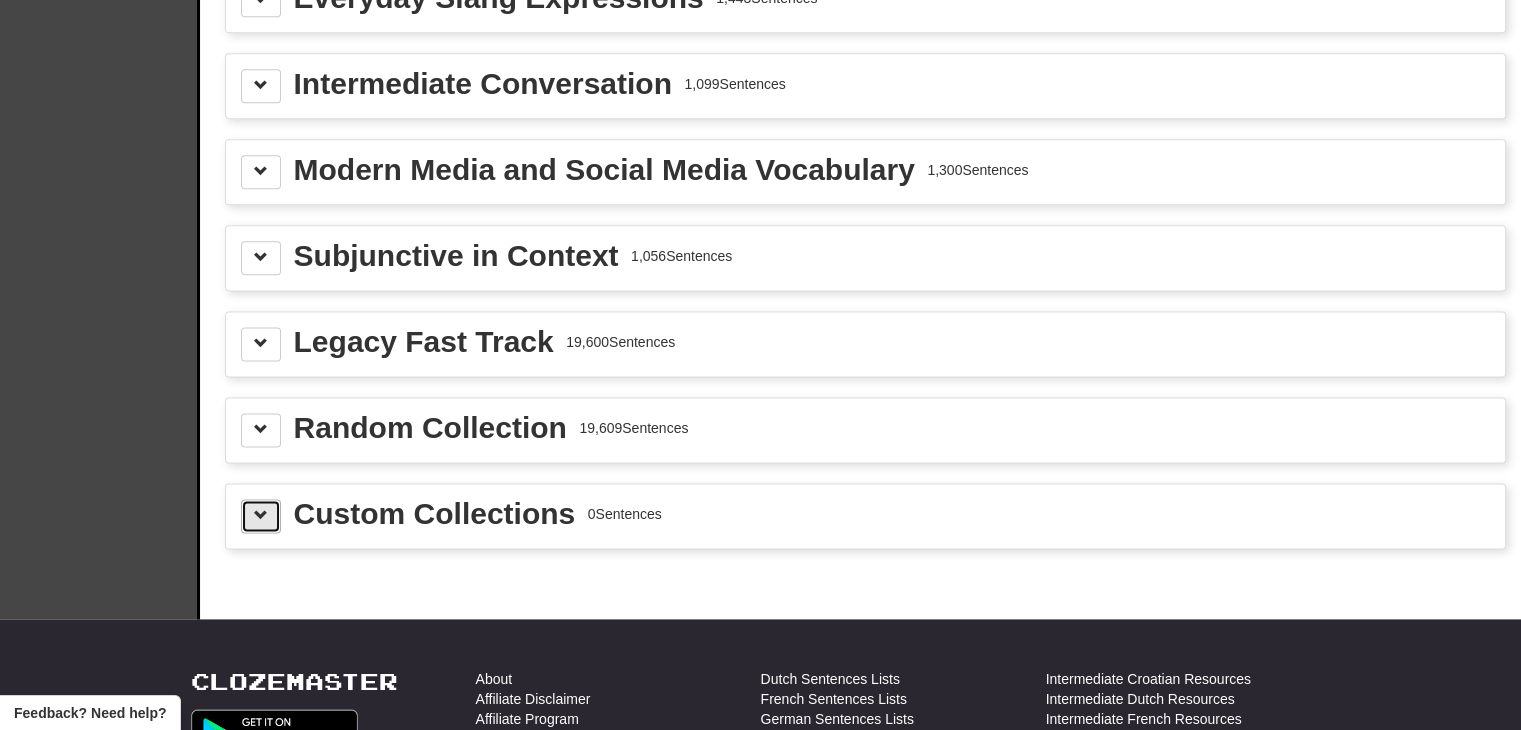 click at bounding box center [261, 516] 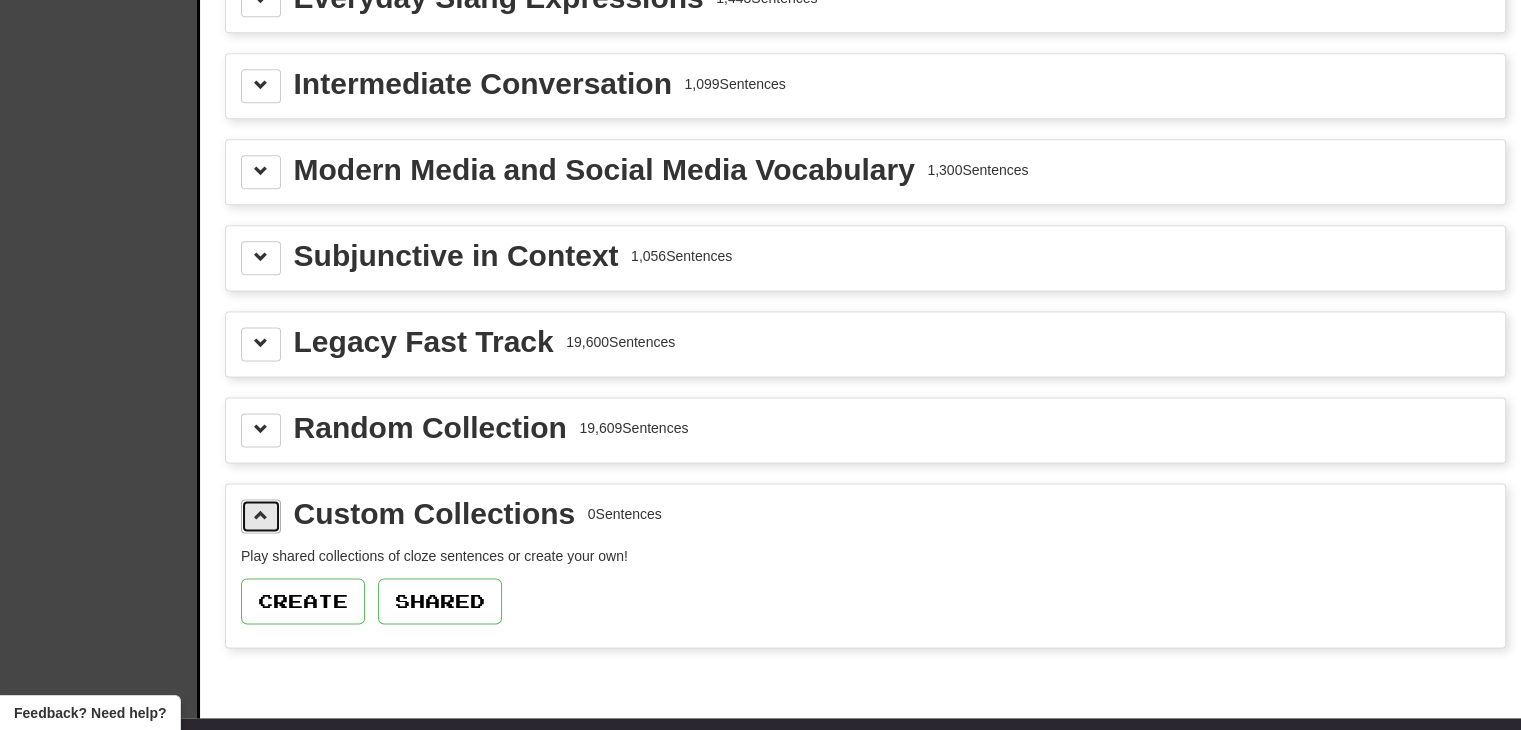 click at bounding box center [261, 516] 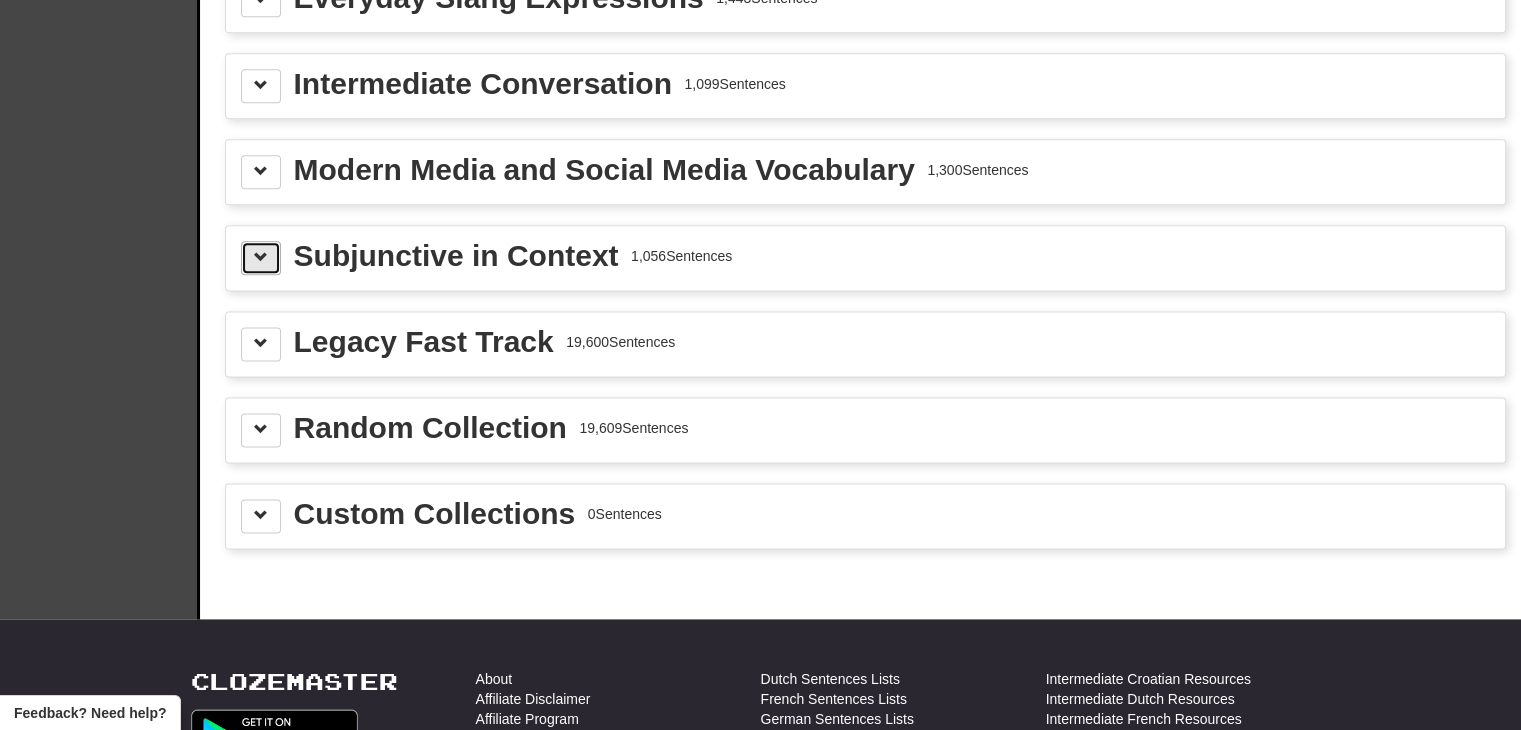 click at bounding box center (261, 257) 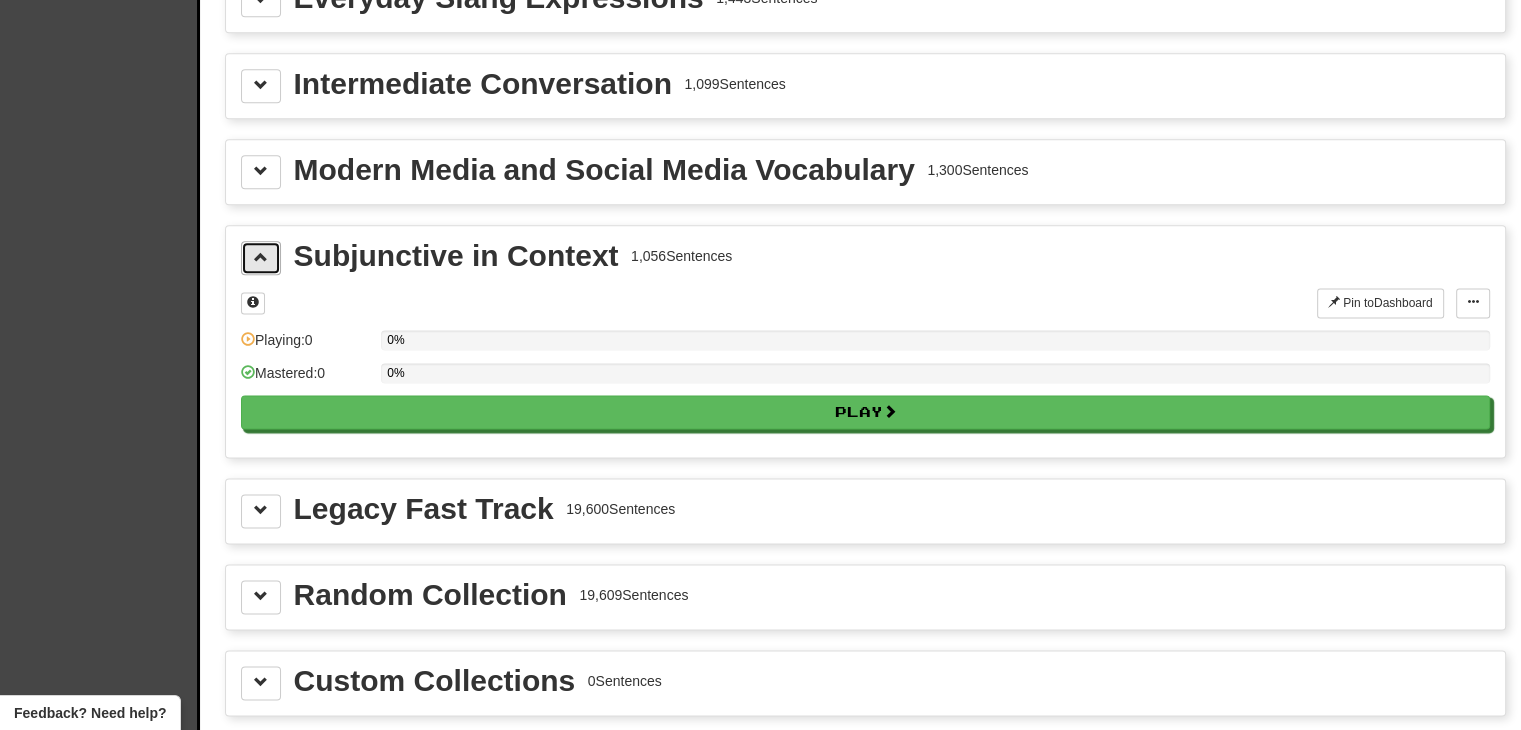 click at bounding box center (261, 257) 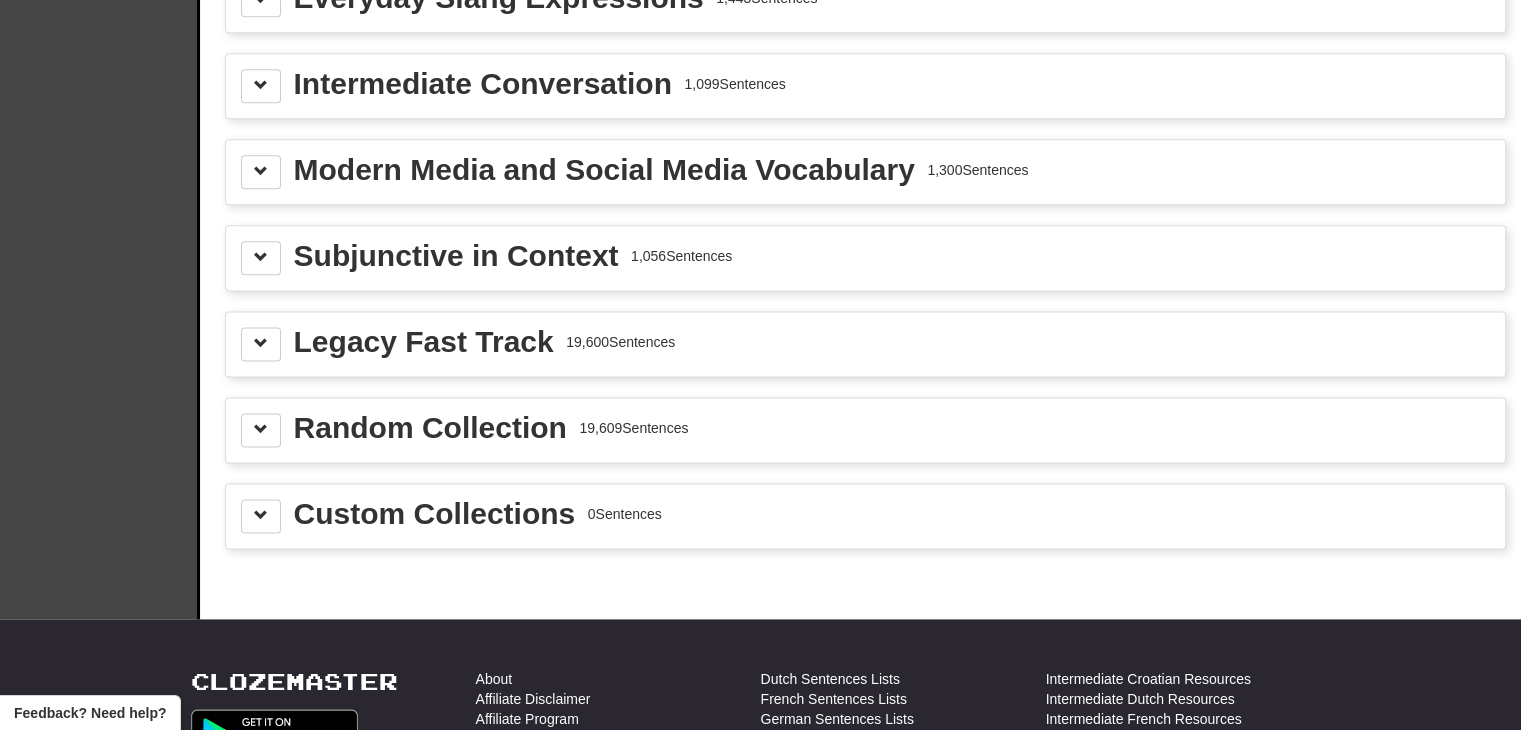 click on "Modern Media and Social Media Vocabulary 1,300  Sentences" at bounding box center [865, 172] 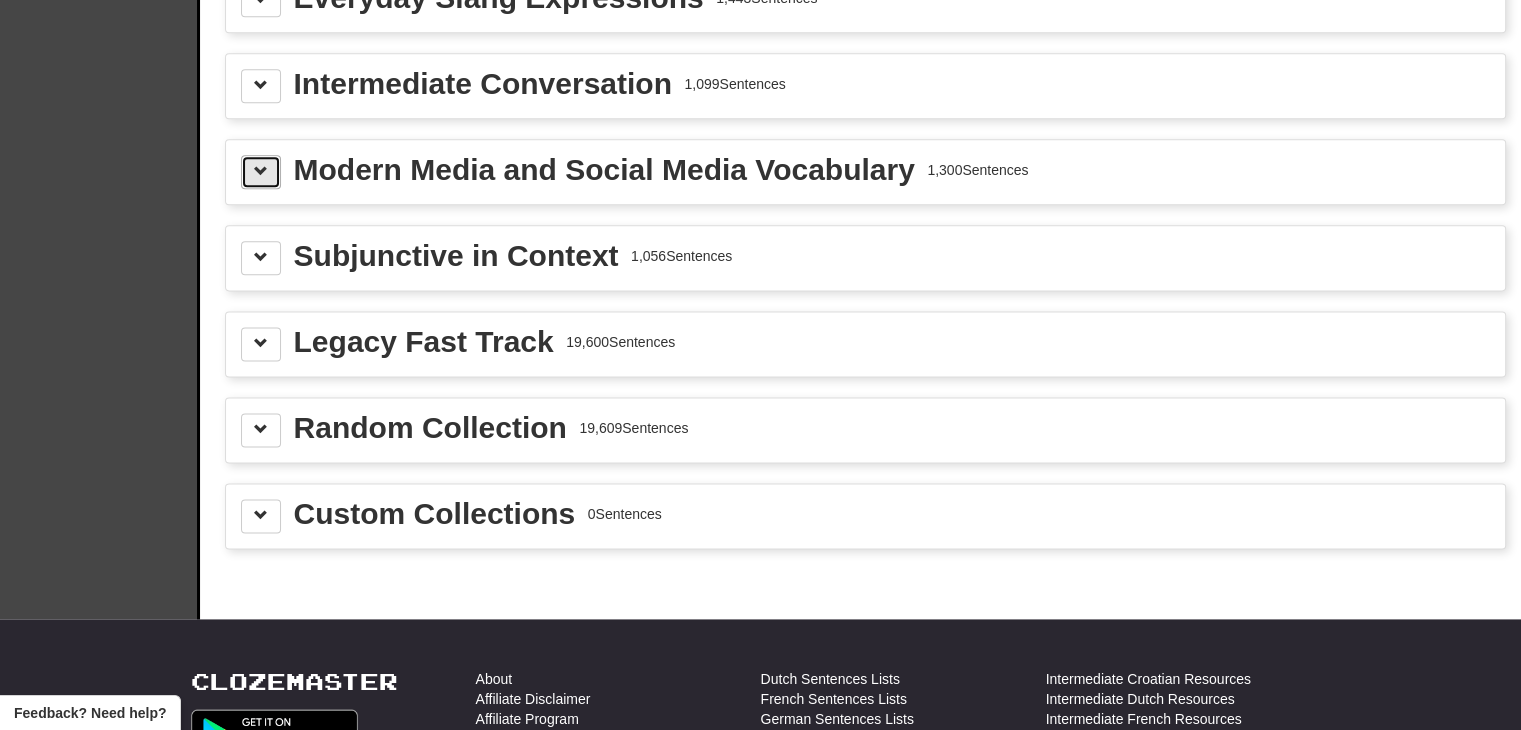 click at bounding box center [261, 171] 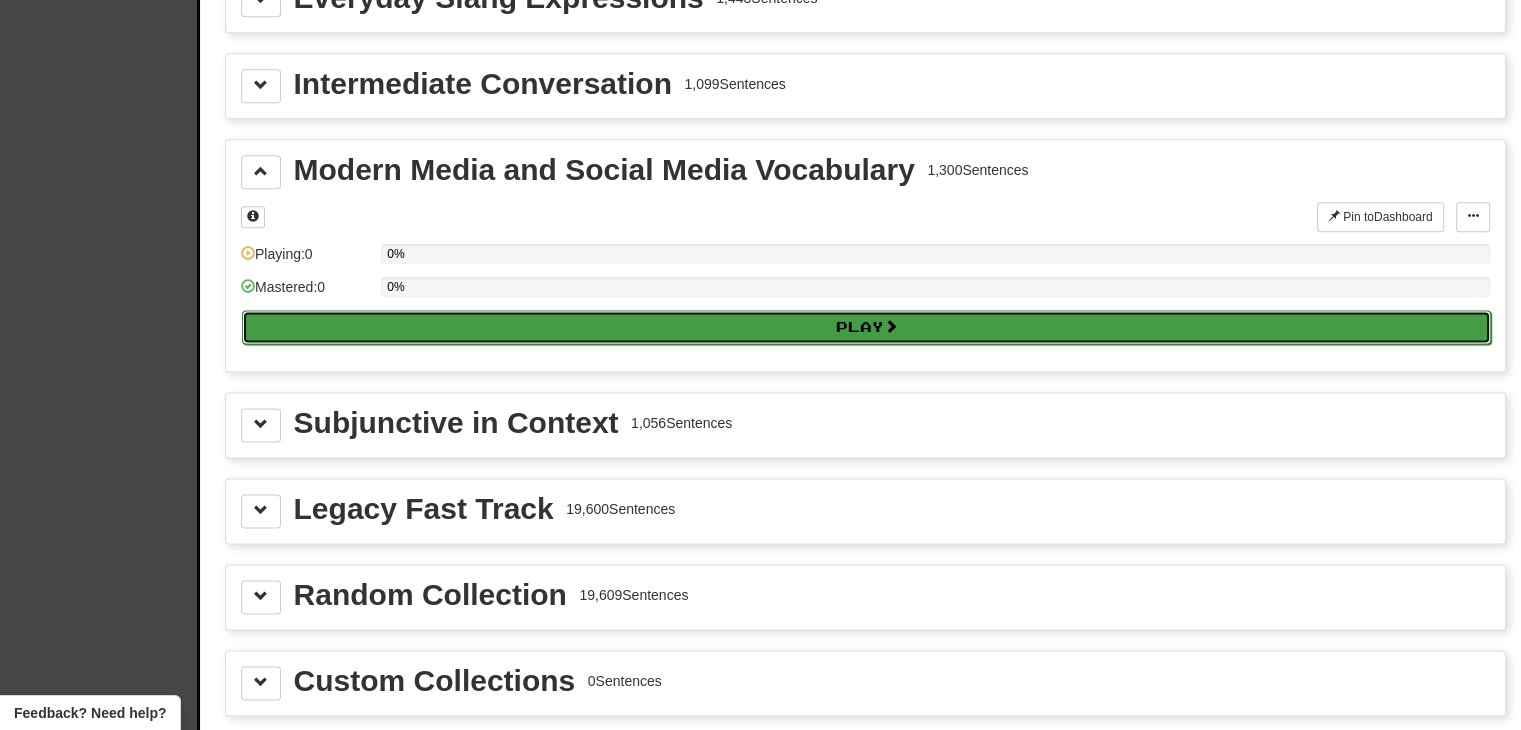 click on "Play" at bounding box center [866, 327] 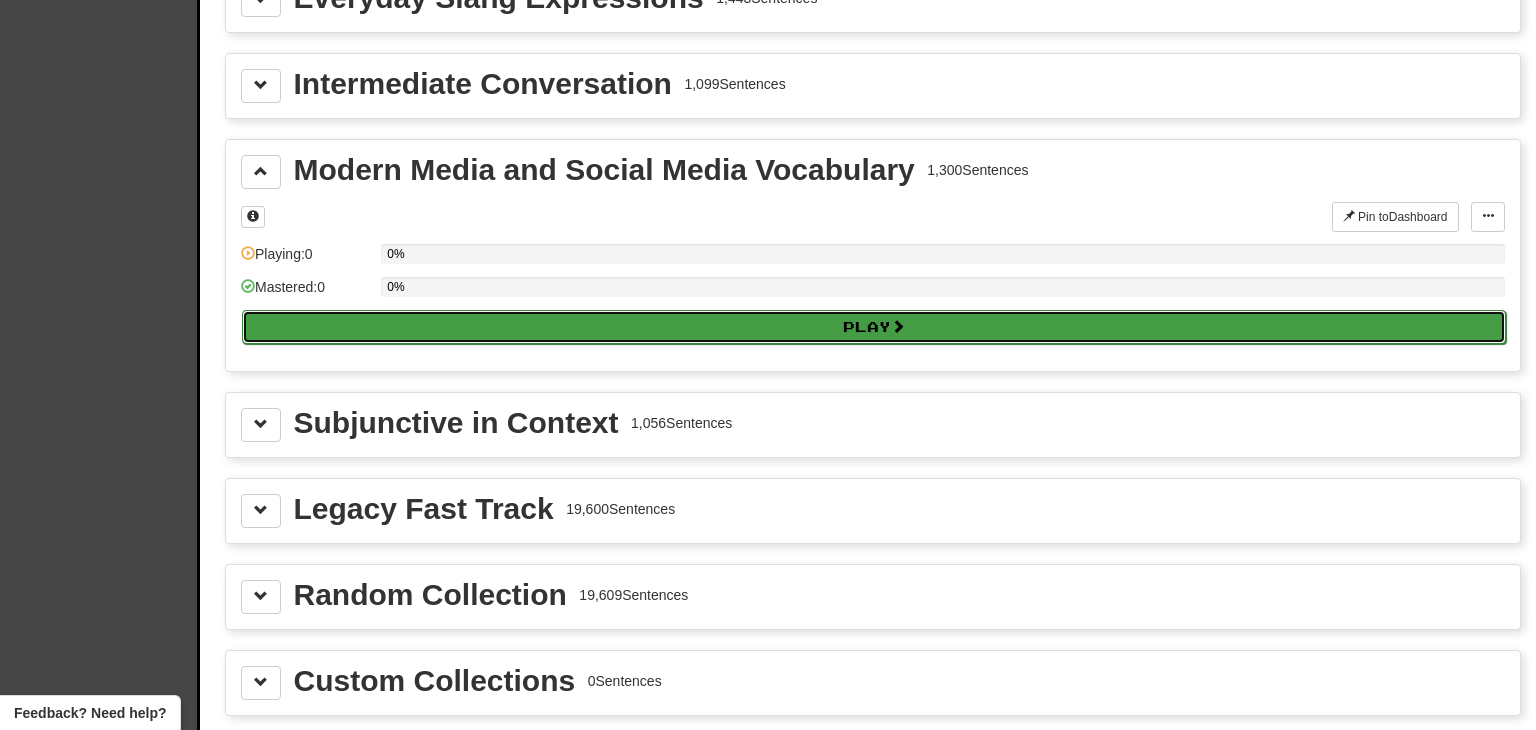 select on "**" 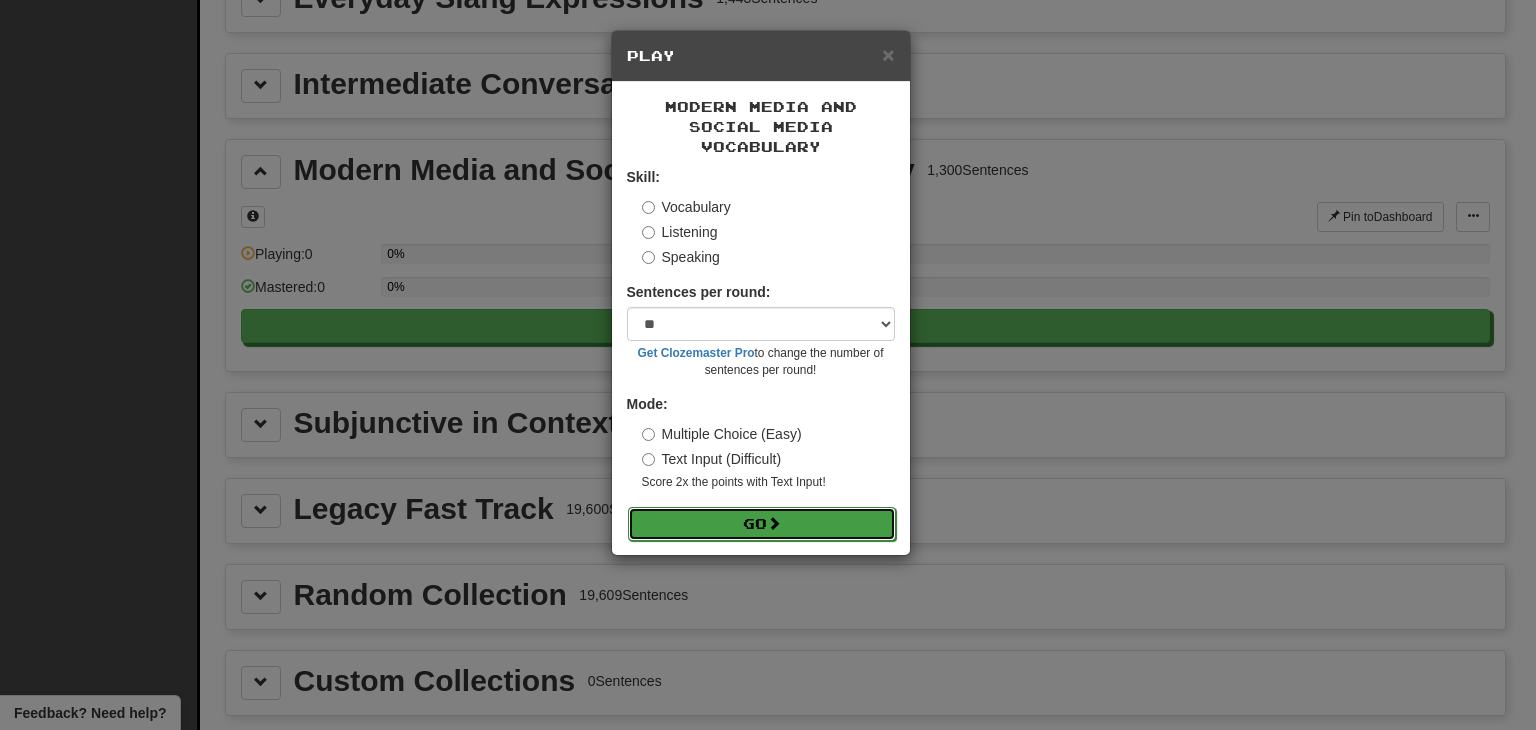 click on "Go" at bounding box center [762, 524] 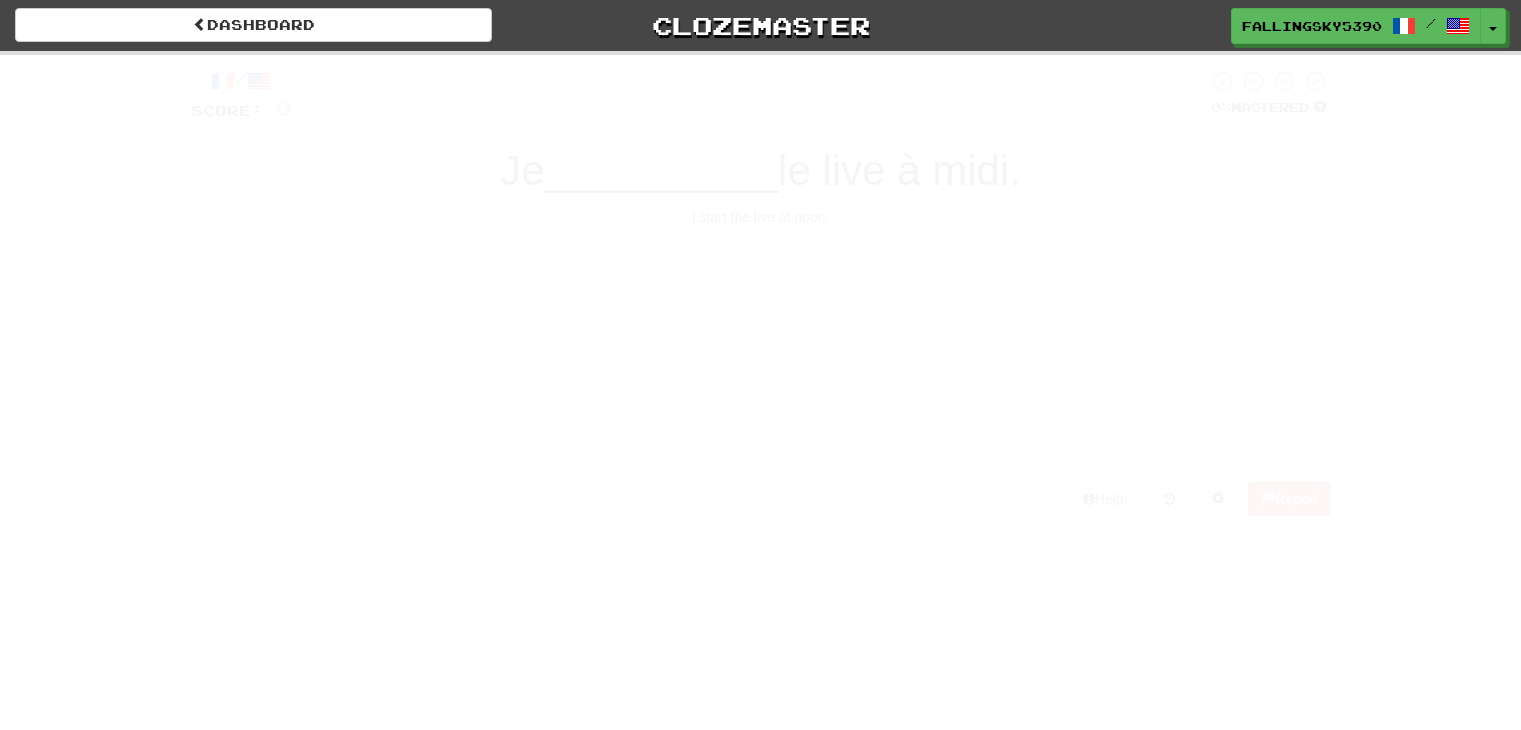 scroll, scrollTop: 0, scrollLeft: 0, axis: both 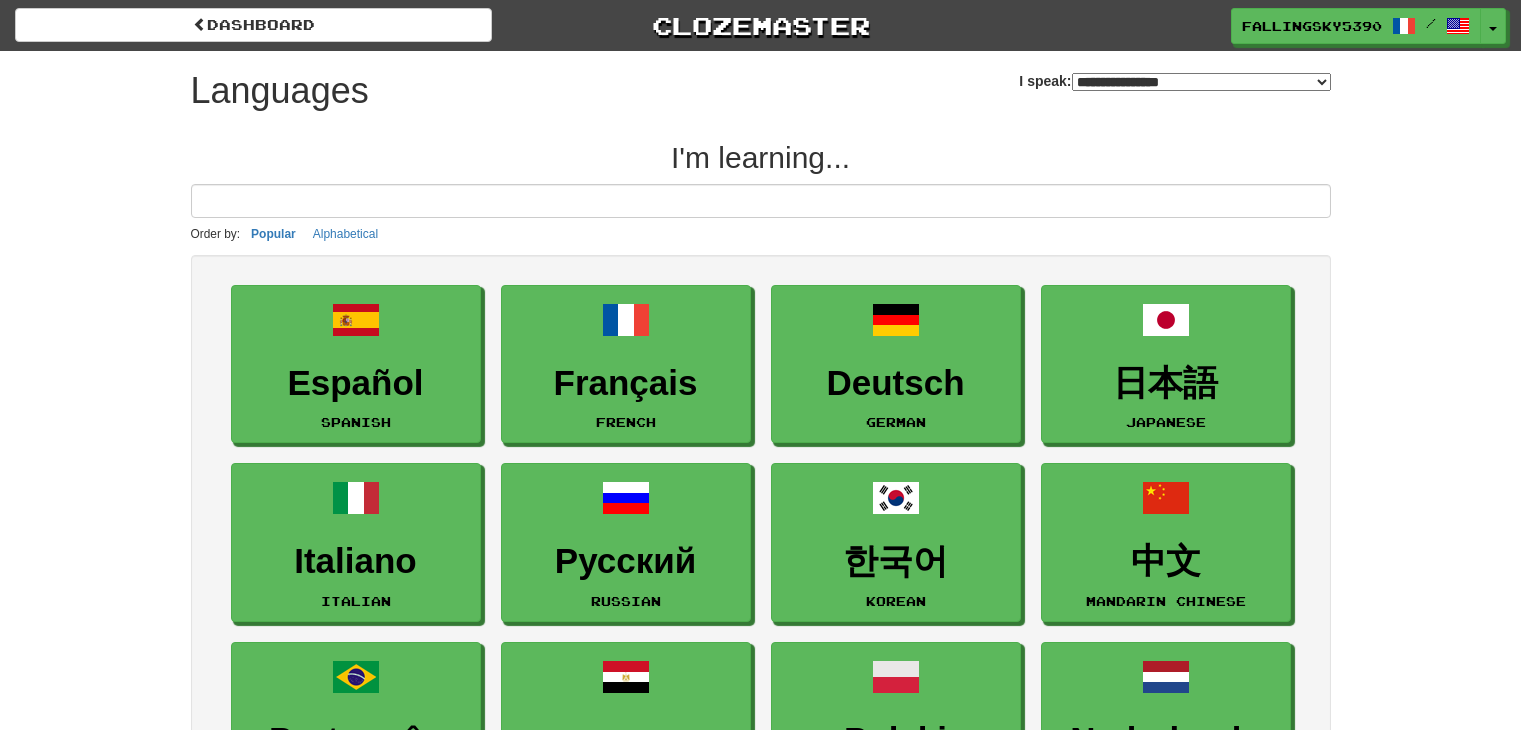 select on "*******" 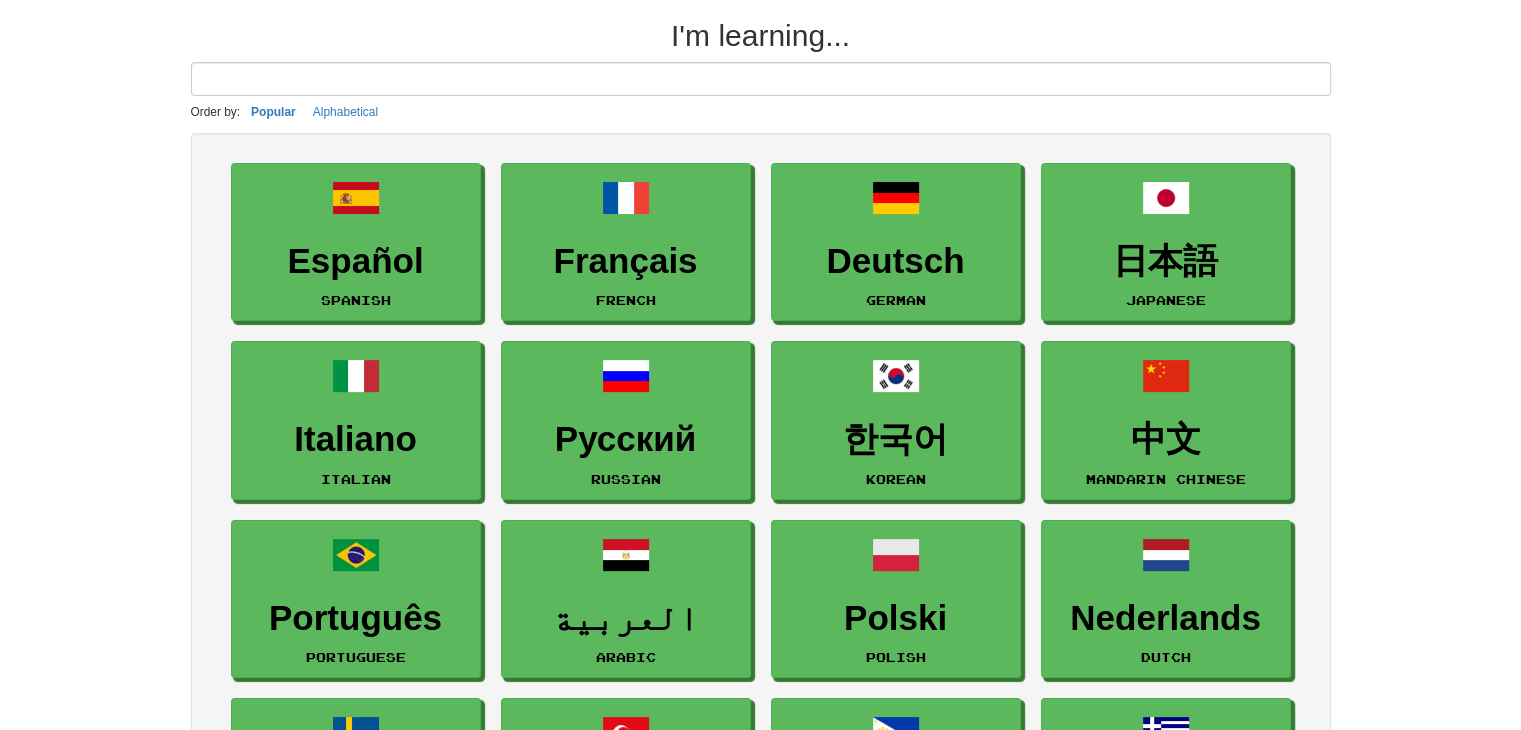 scroll, scrollTop: 123, scrollLeft: 0, axis: vertical 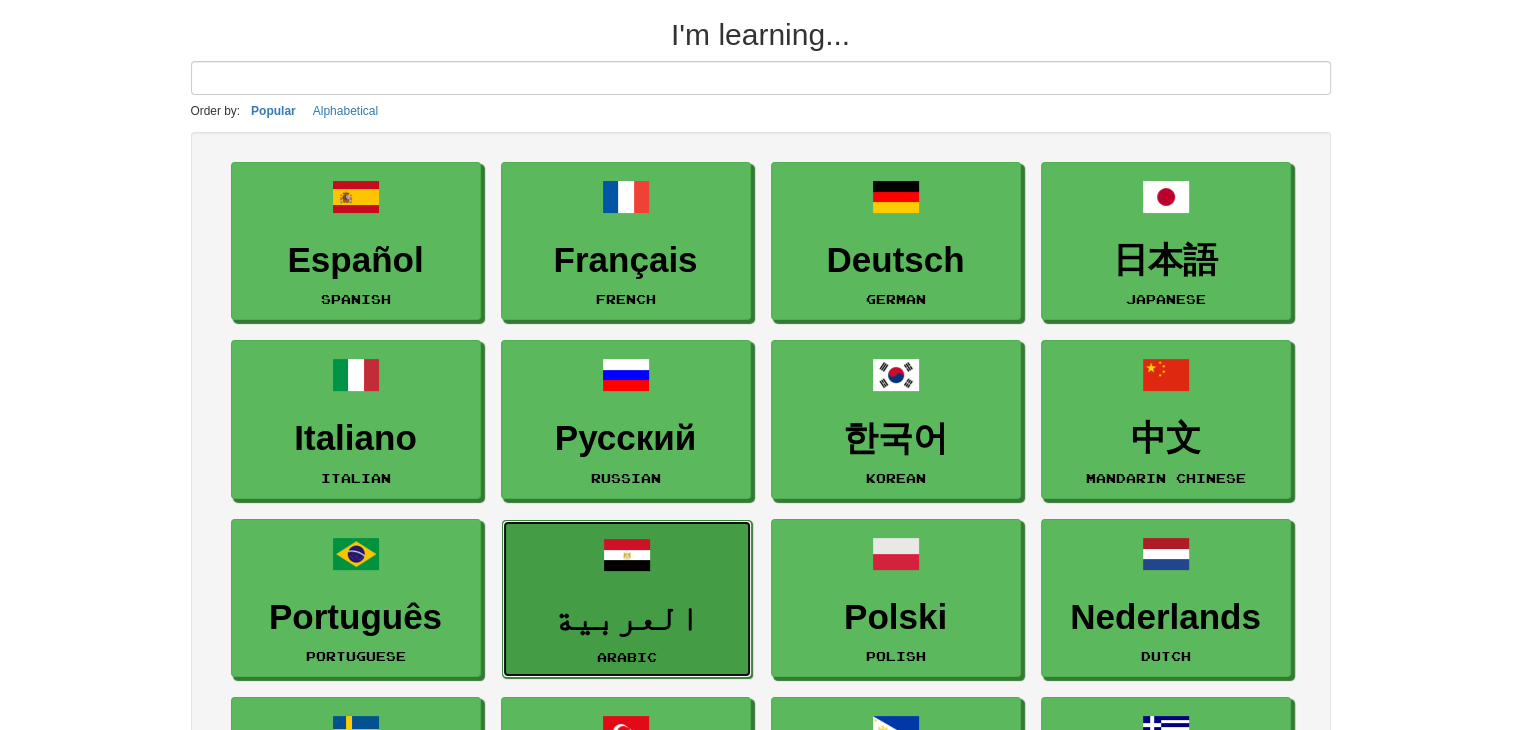 click on "العربية Arabic" at bounding box center [627, 599] 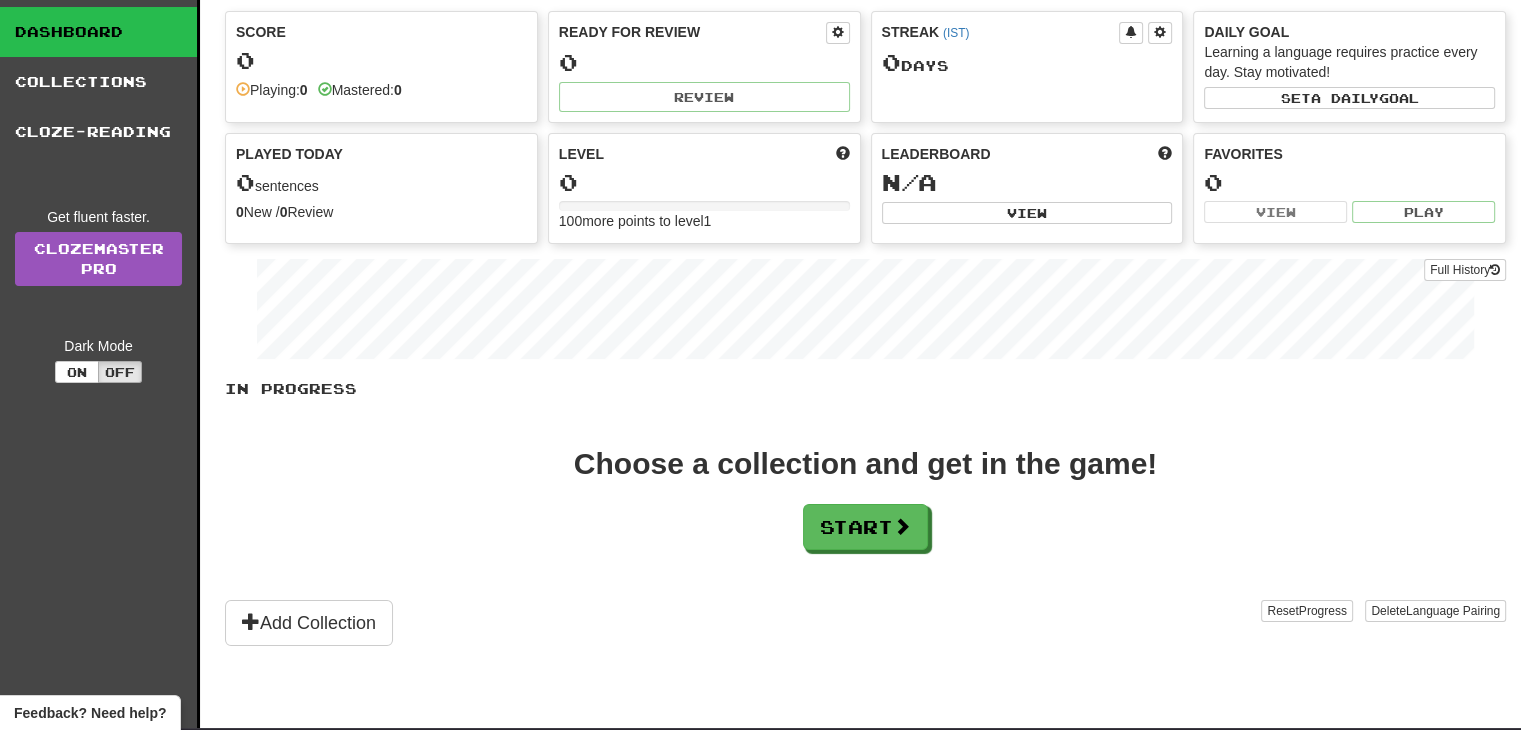 scroll, scrollTop: 22, scrollLeft: 0, axis: vertical 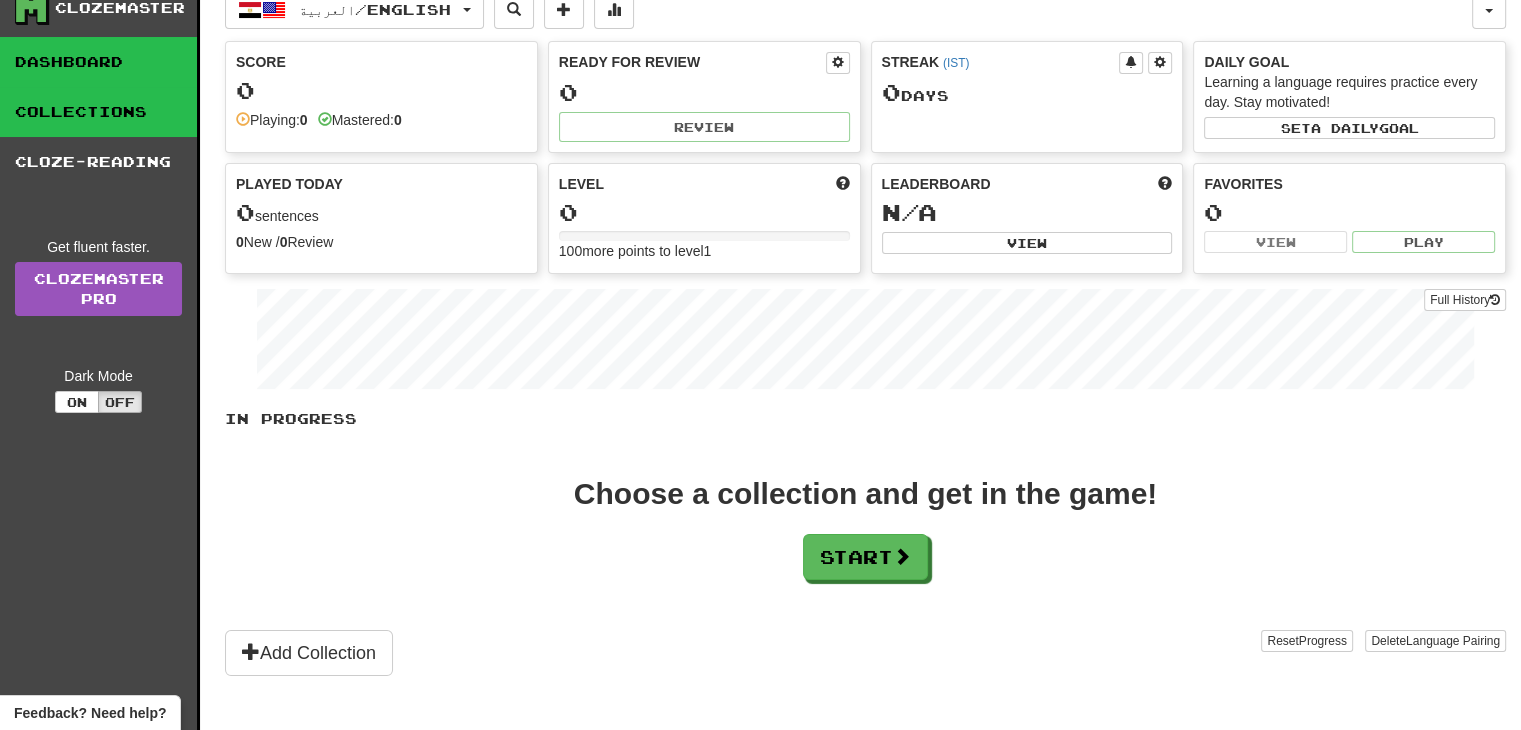 click on "Collections" at bounding box center (98, 112) 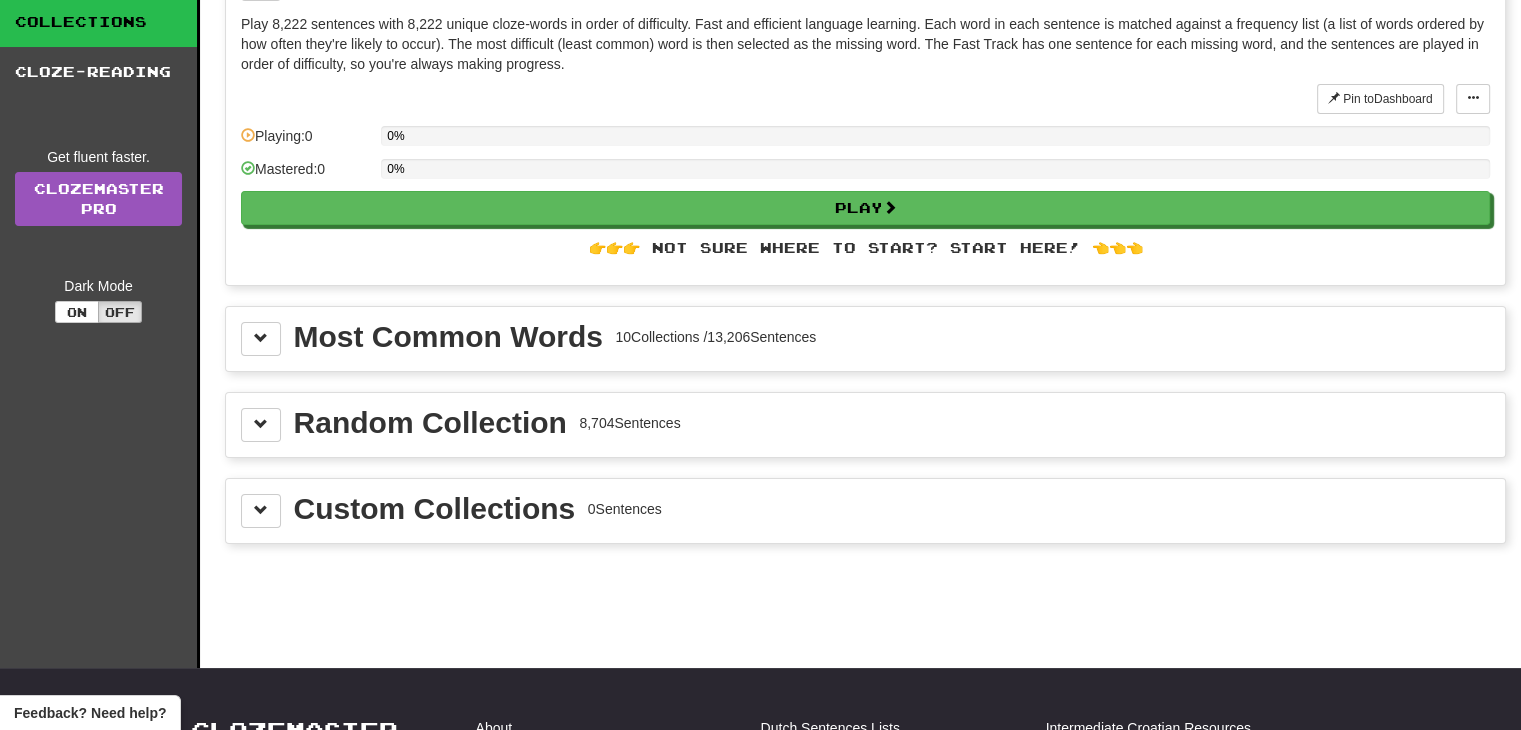 scroll, scrollTop: 112, scrollLeft: 0, axis: vertical 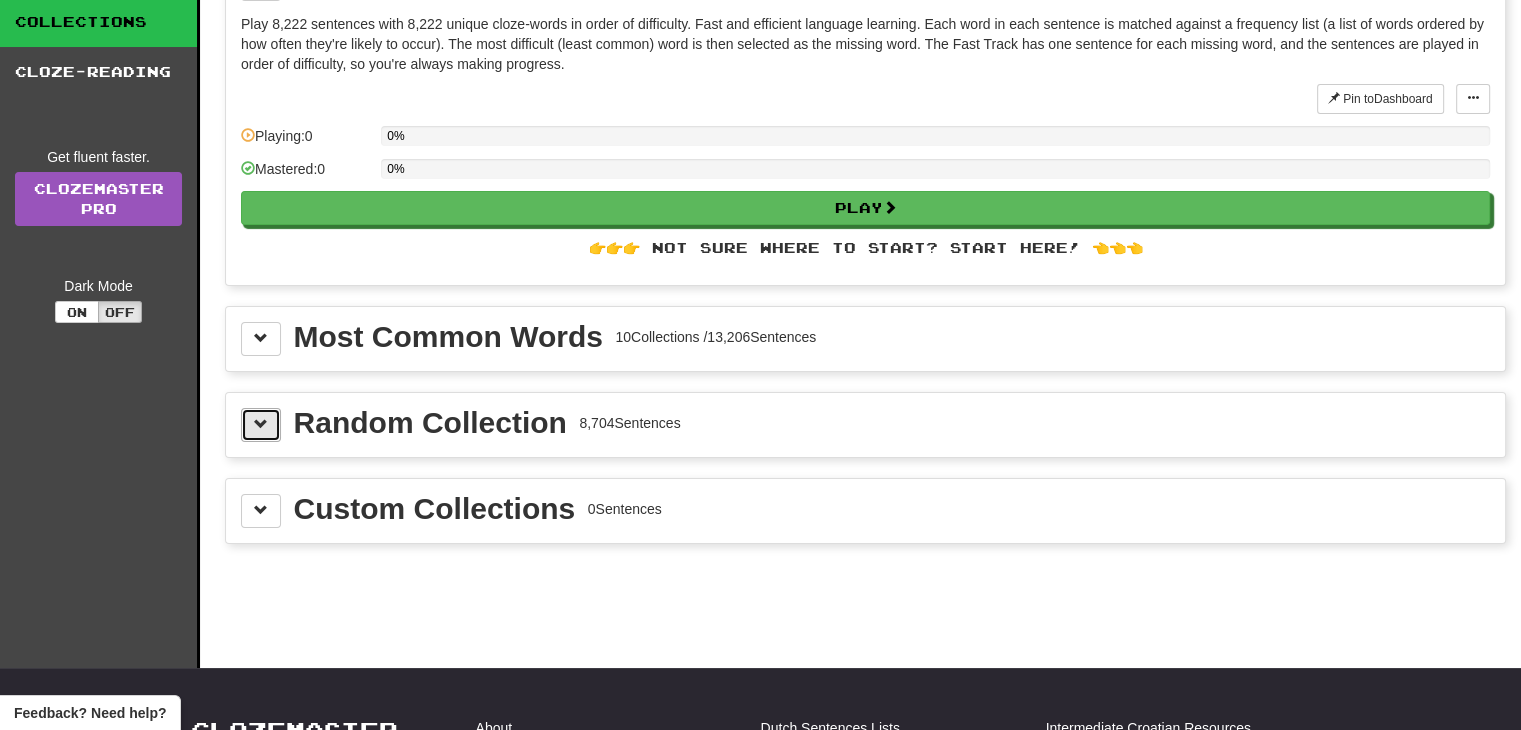 click at bounding box center [261, 424] 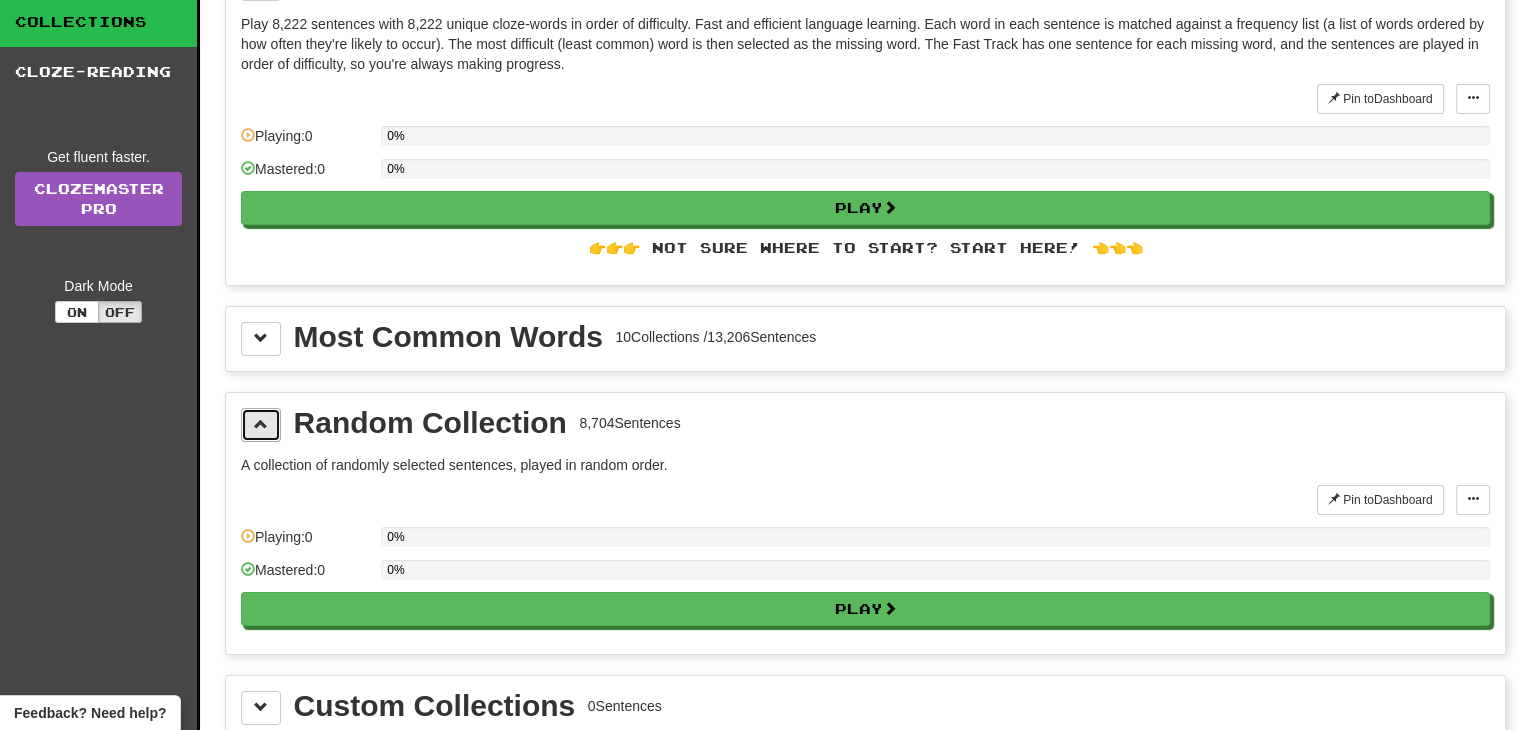 click at bounding box center (261, 424) 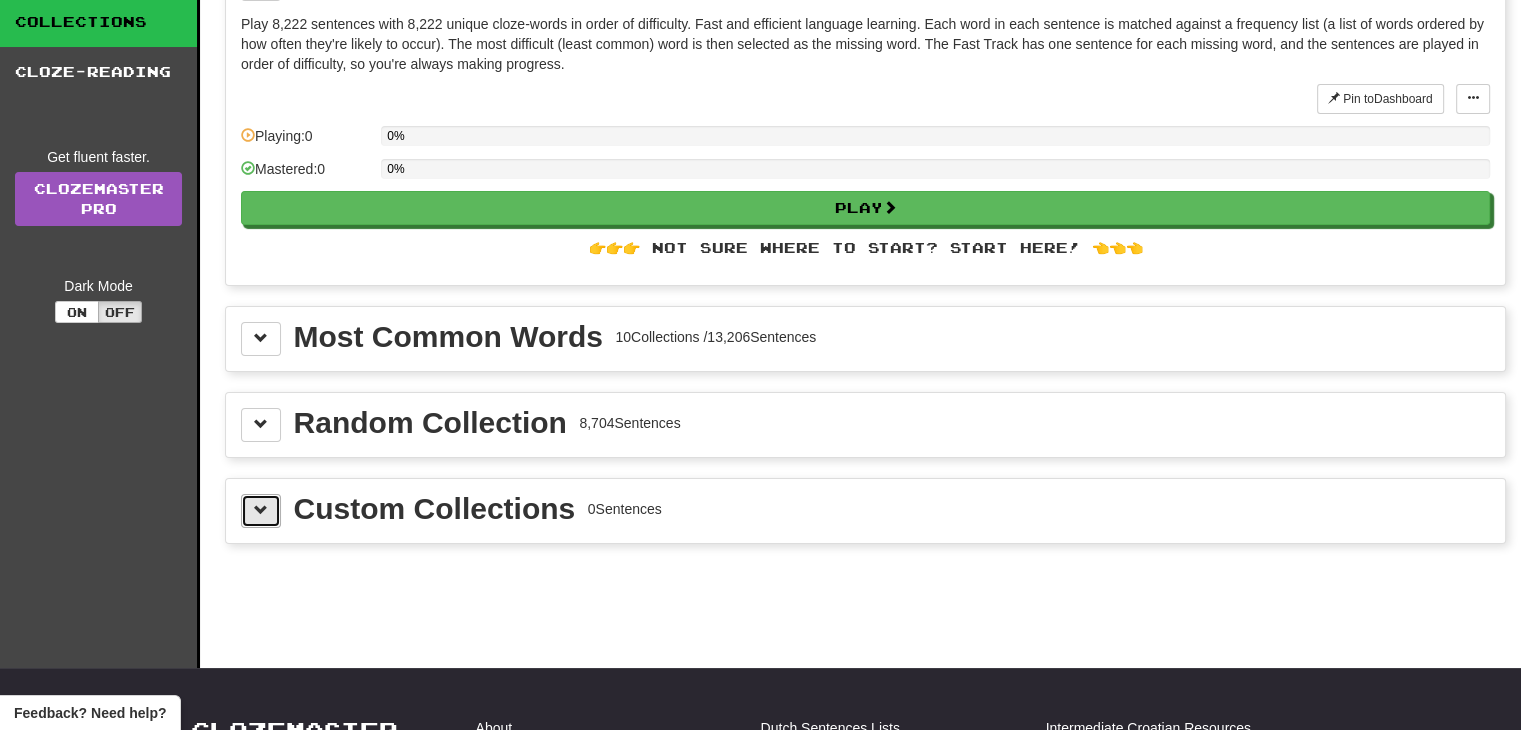 click at bounding box center (261, 511) 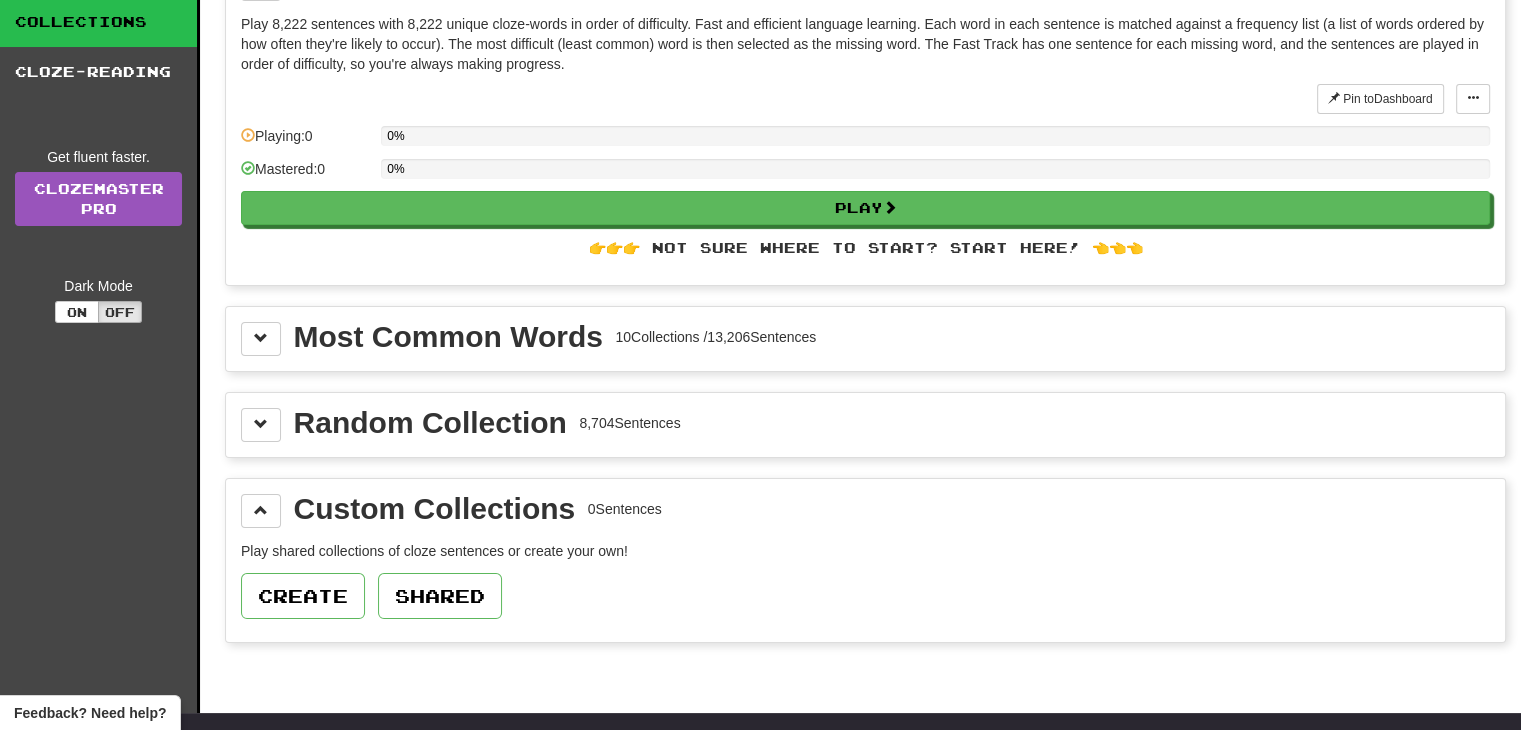 click on "Most Common Words 10  Collections /  13,206  Sentences" at bounding box center (865, 339) 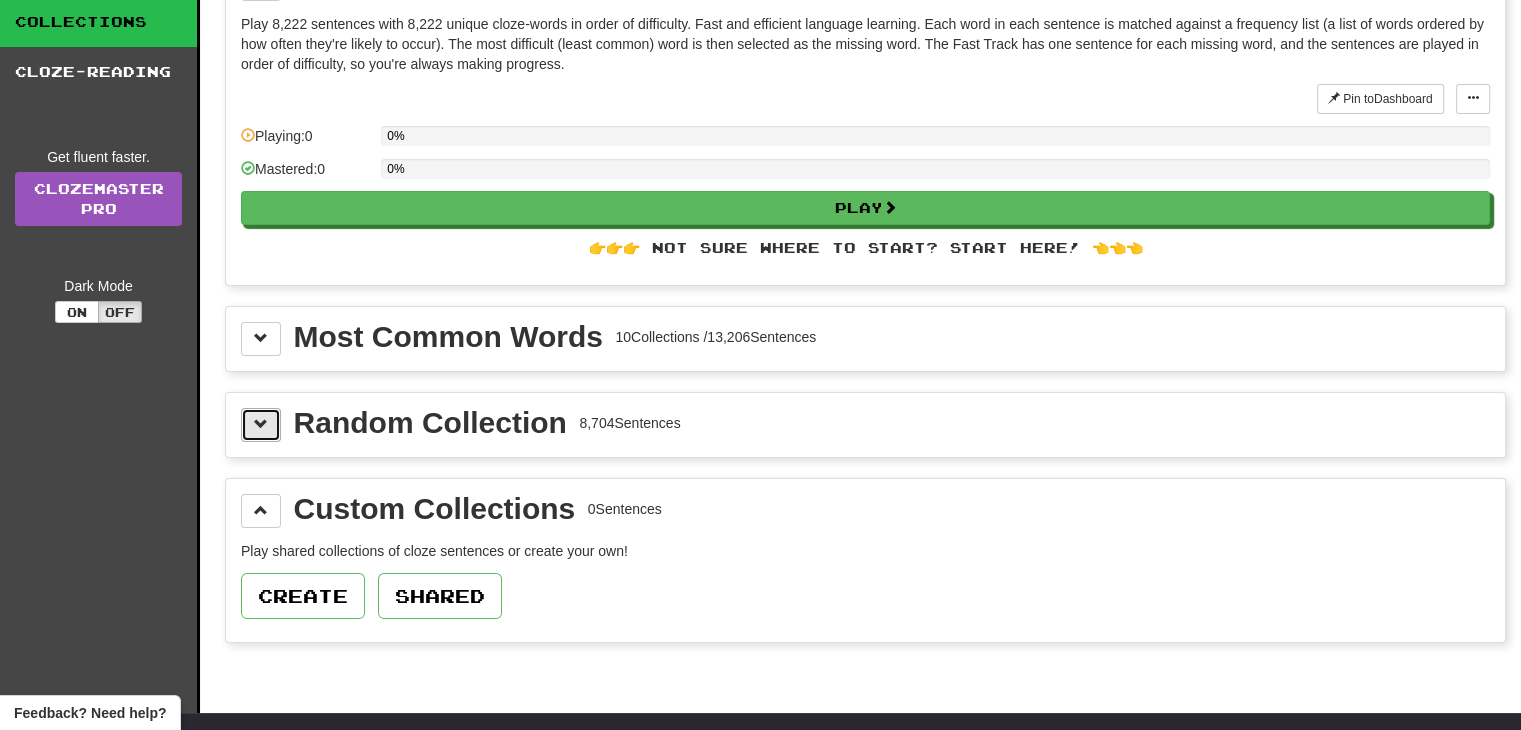 click at bounding box center (261, 425) 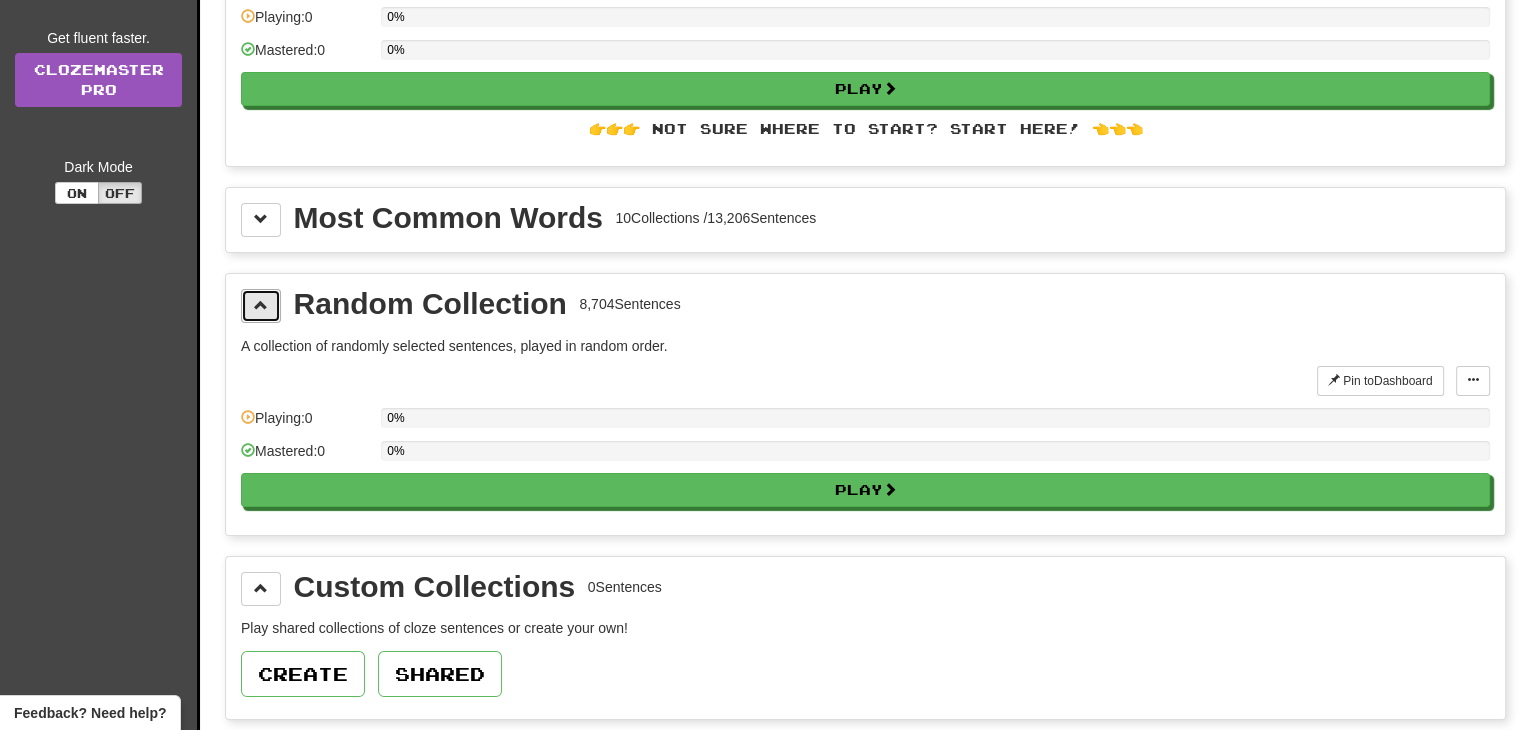 scroll, scrollTop: 230, scrollLeft: 0, axis: vertical 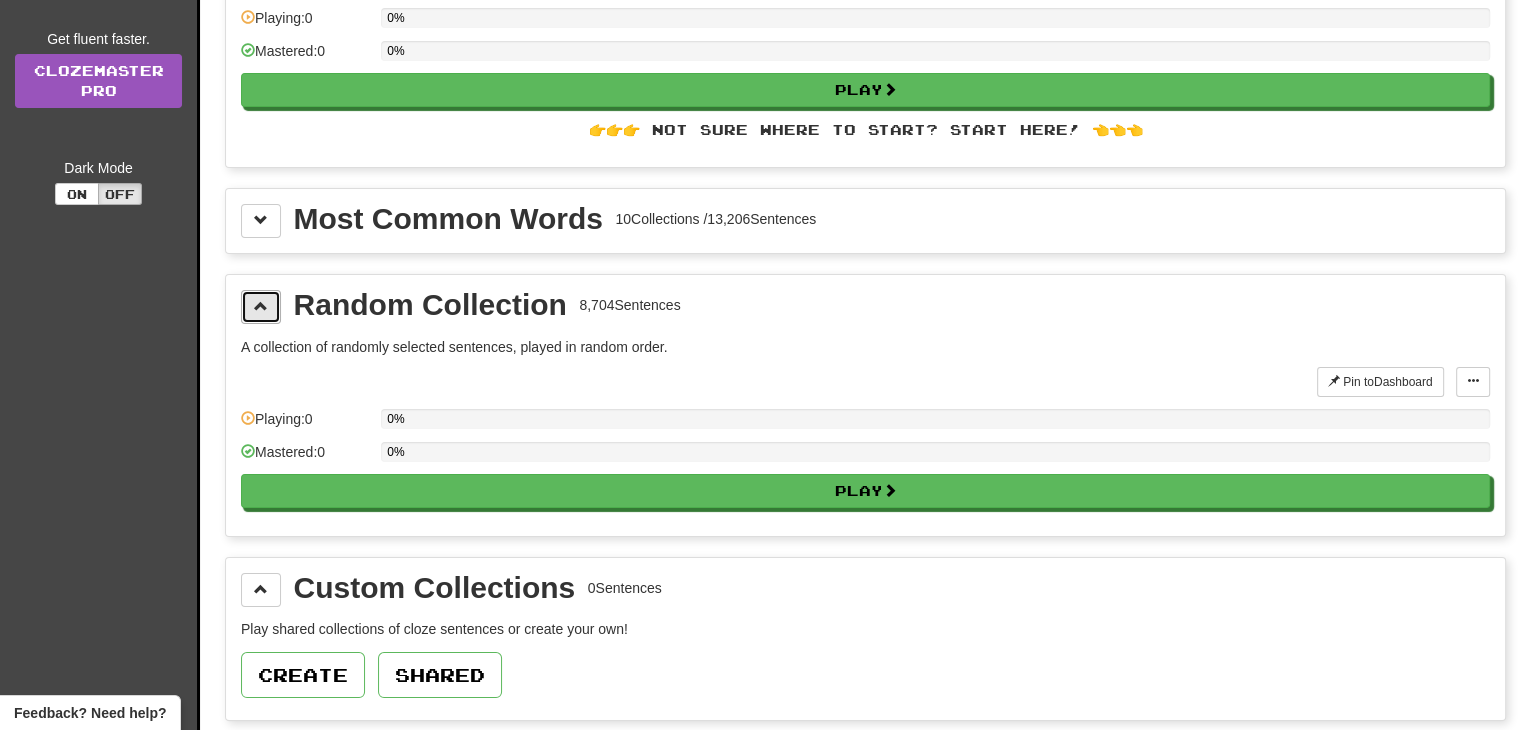 click at bounding box center [261, 306] 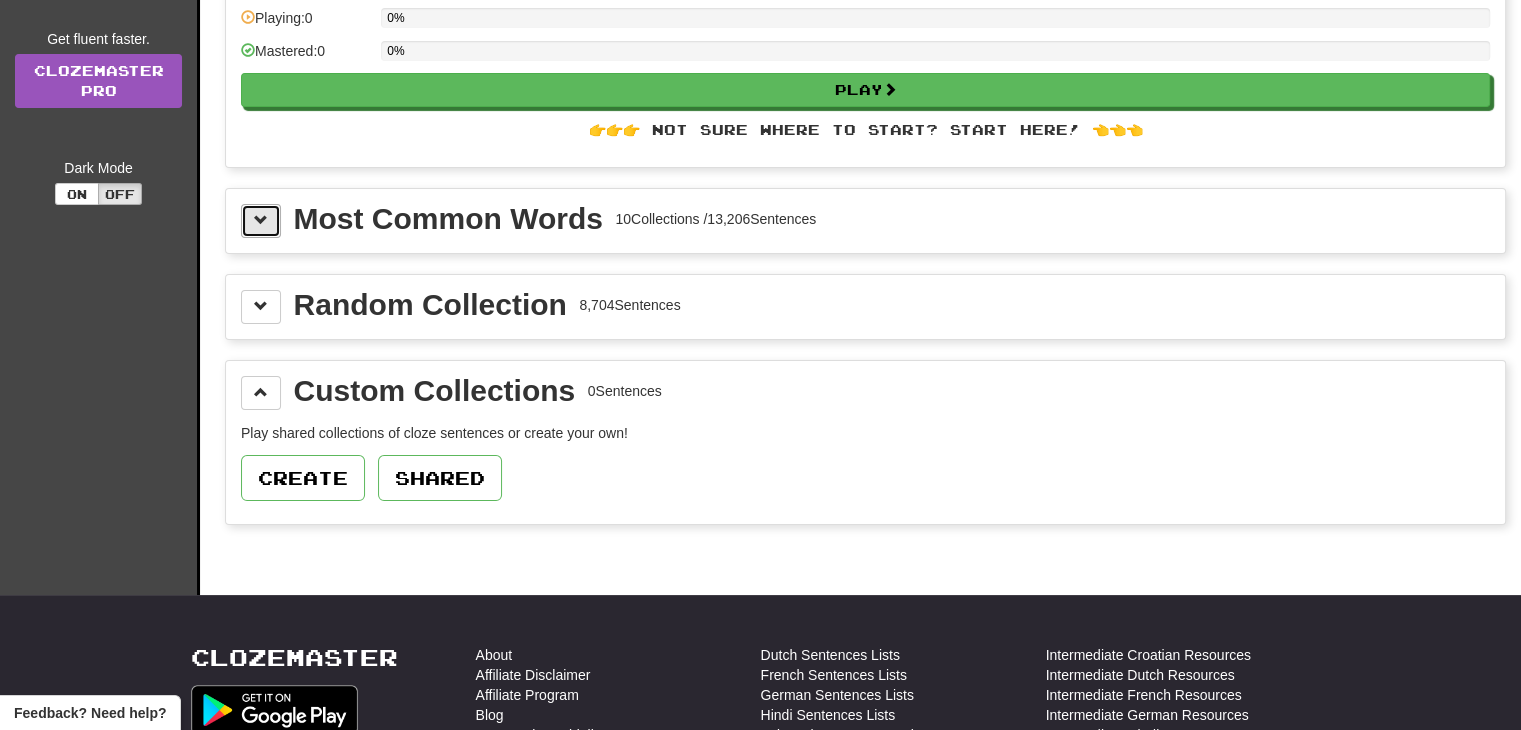 click at bounding box center (261, 220) 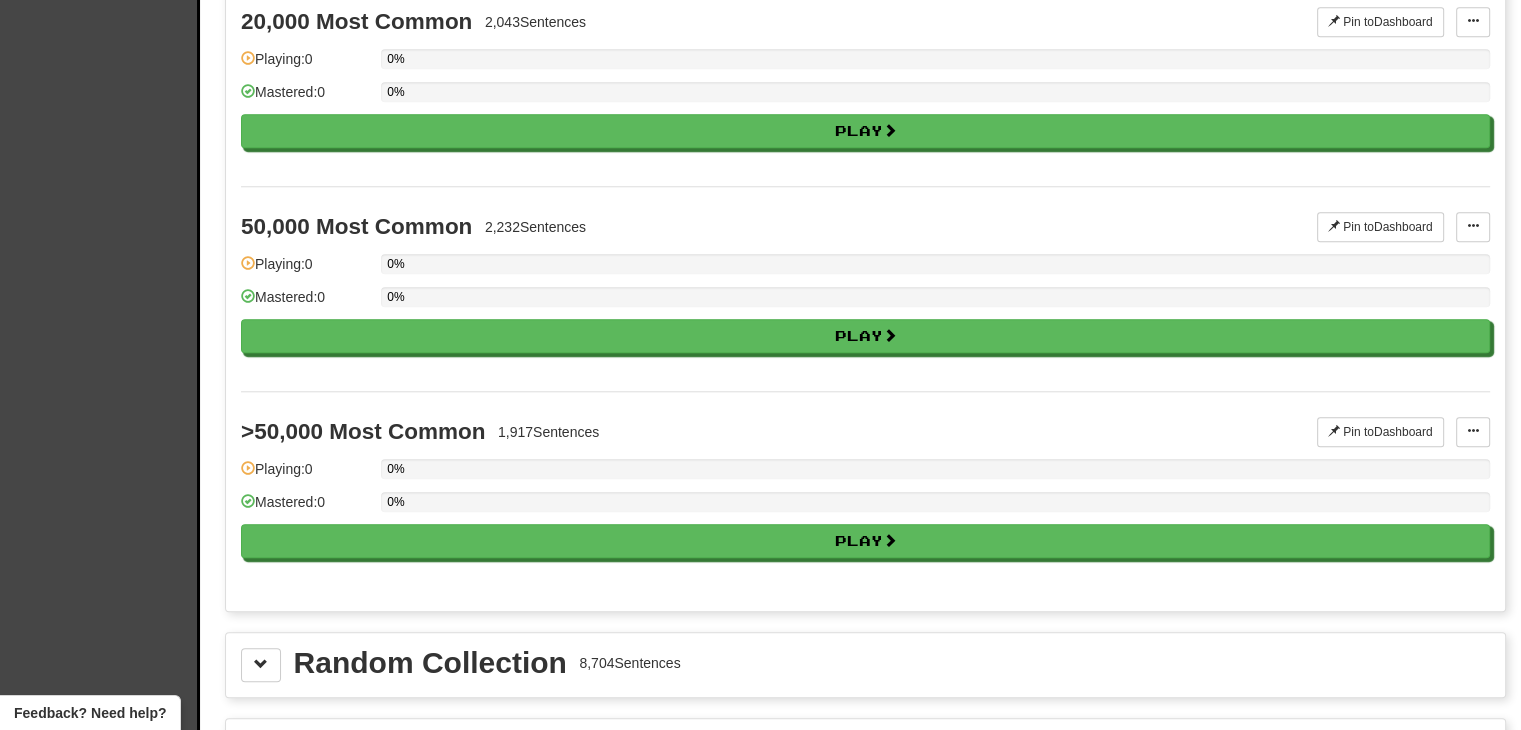 scroll, scrollTop: 1932, scrollLeft: 0, axis: vertical 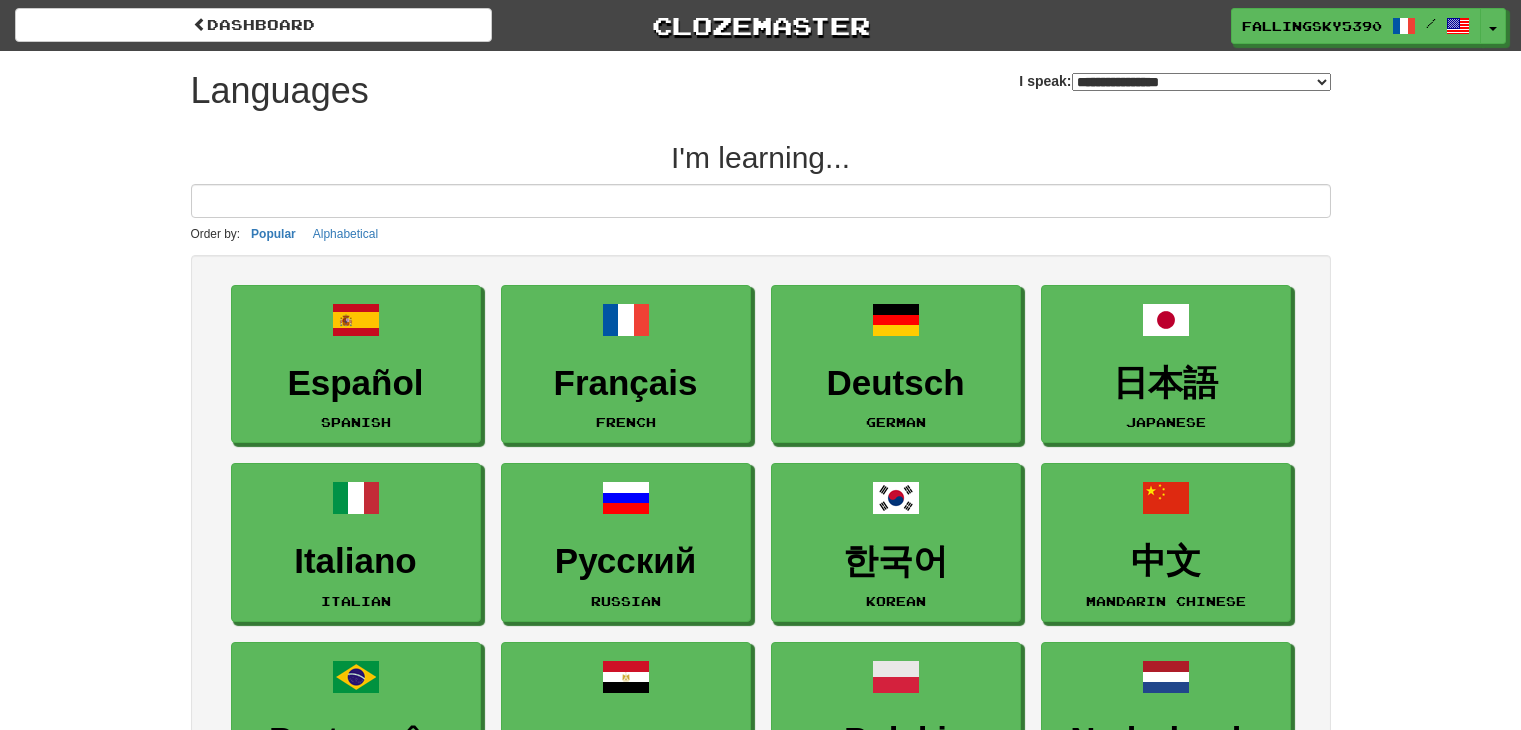 select on "*******" 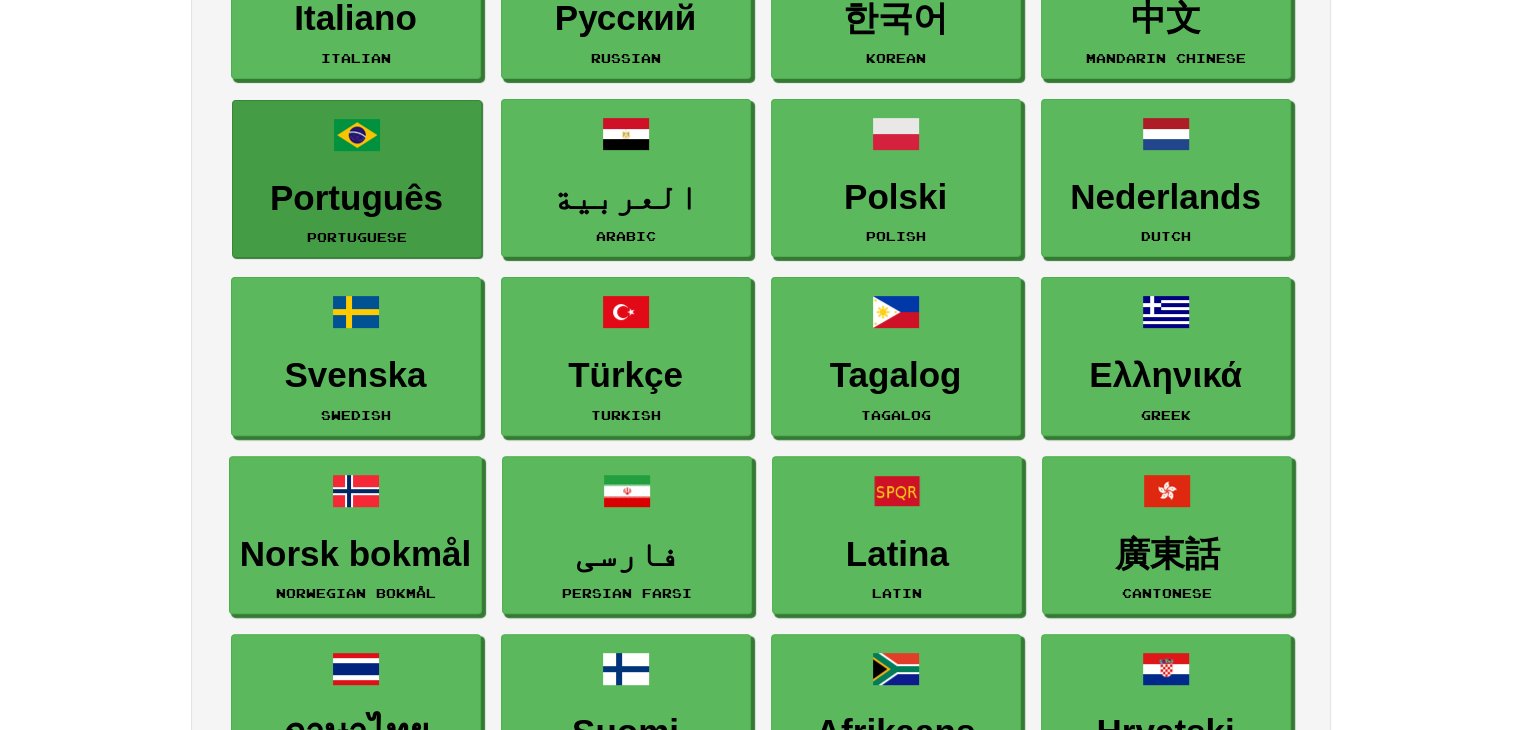 scroll, scrollTop: 544, scrollLeft: 0, axis: vertical 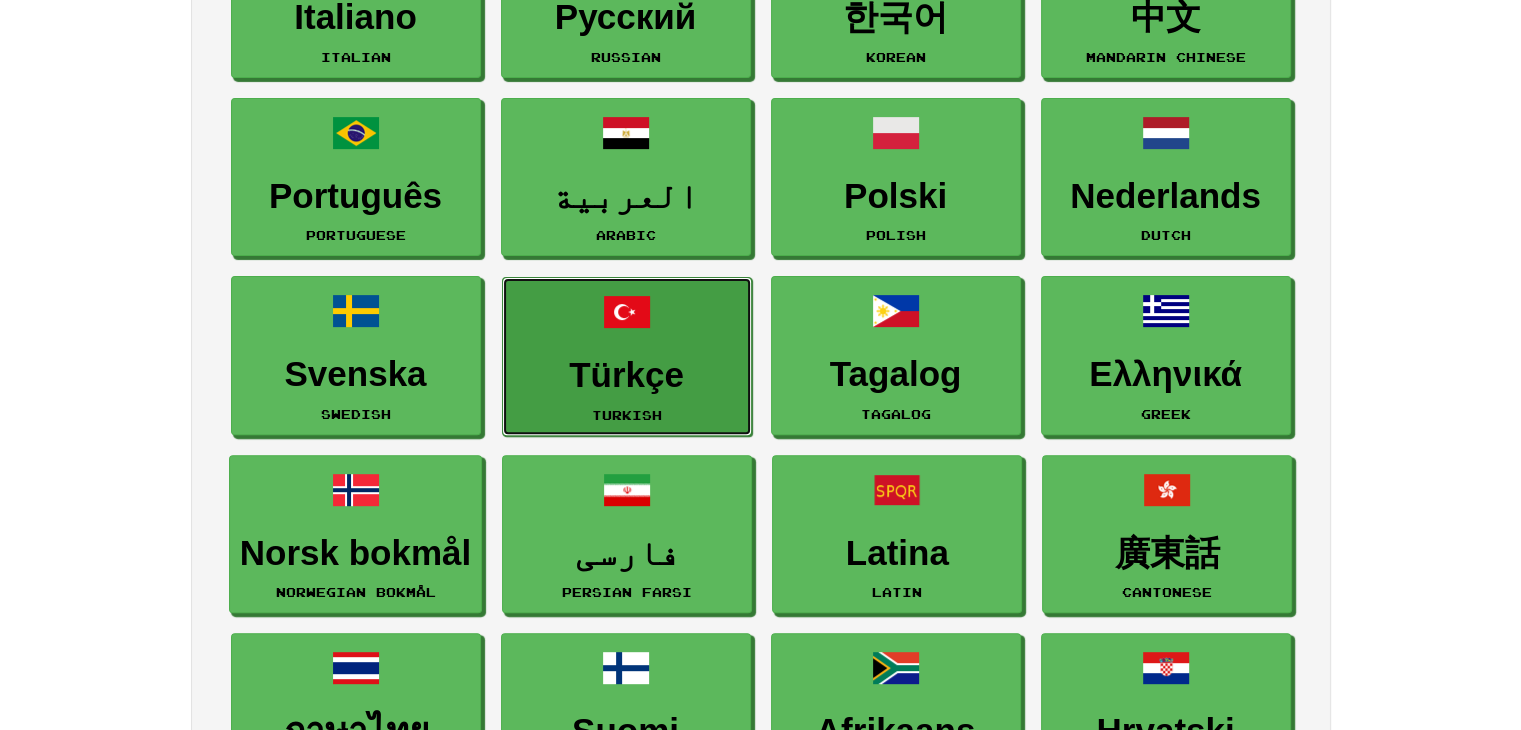 click on "Turkish" at bounding box center (627, 415) 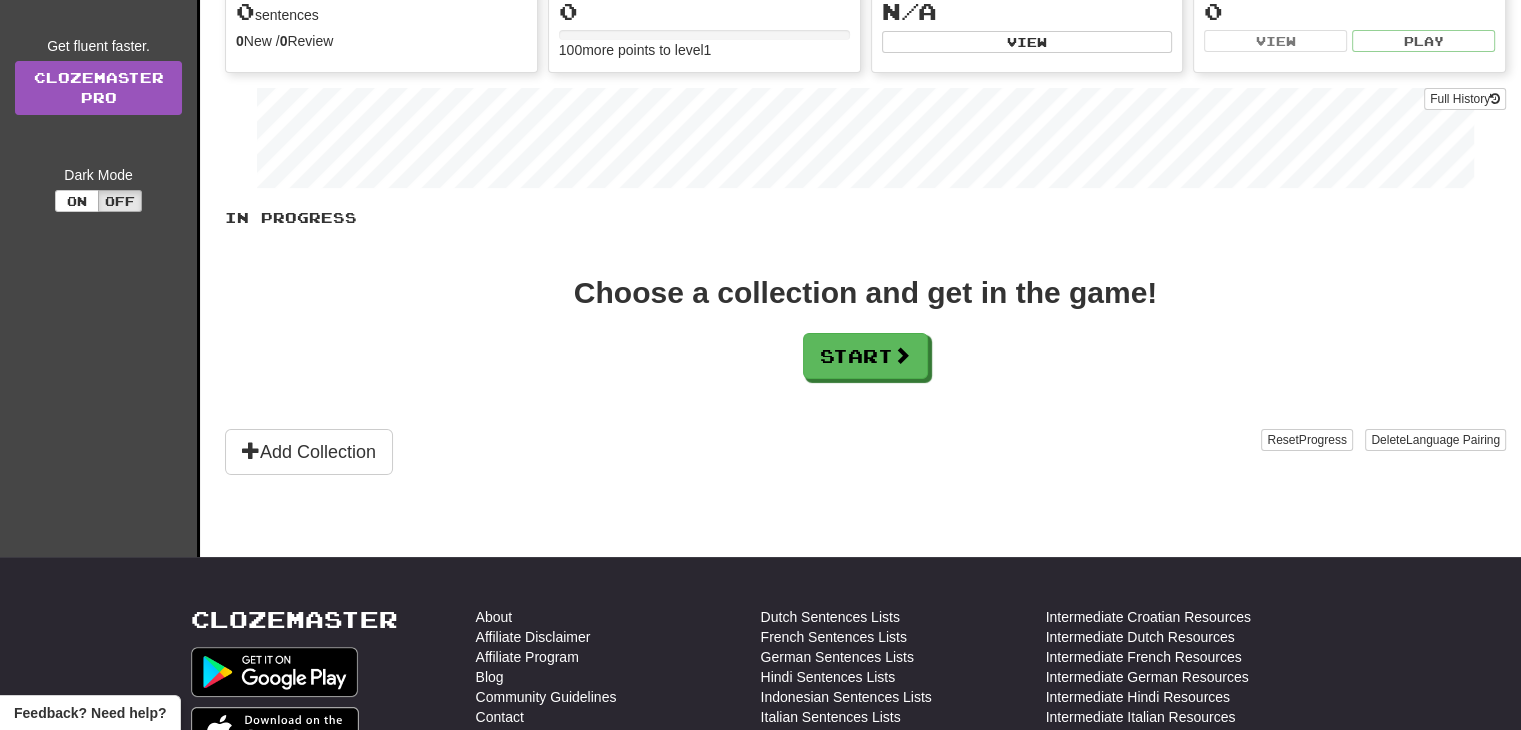 scroll, scrollTop: 0, scrollLeft: 0, axis: both 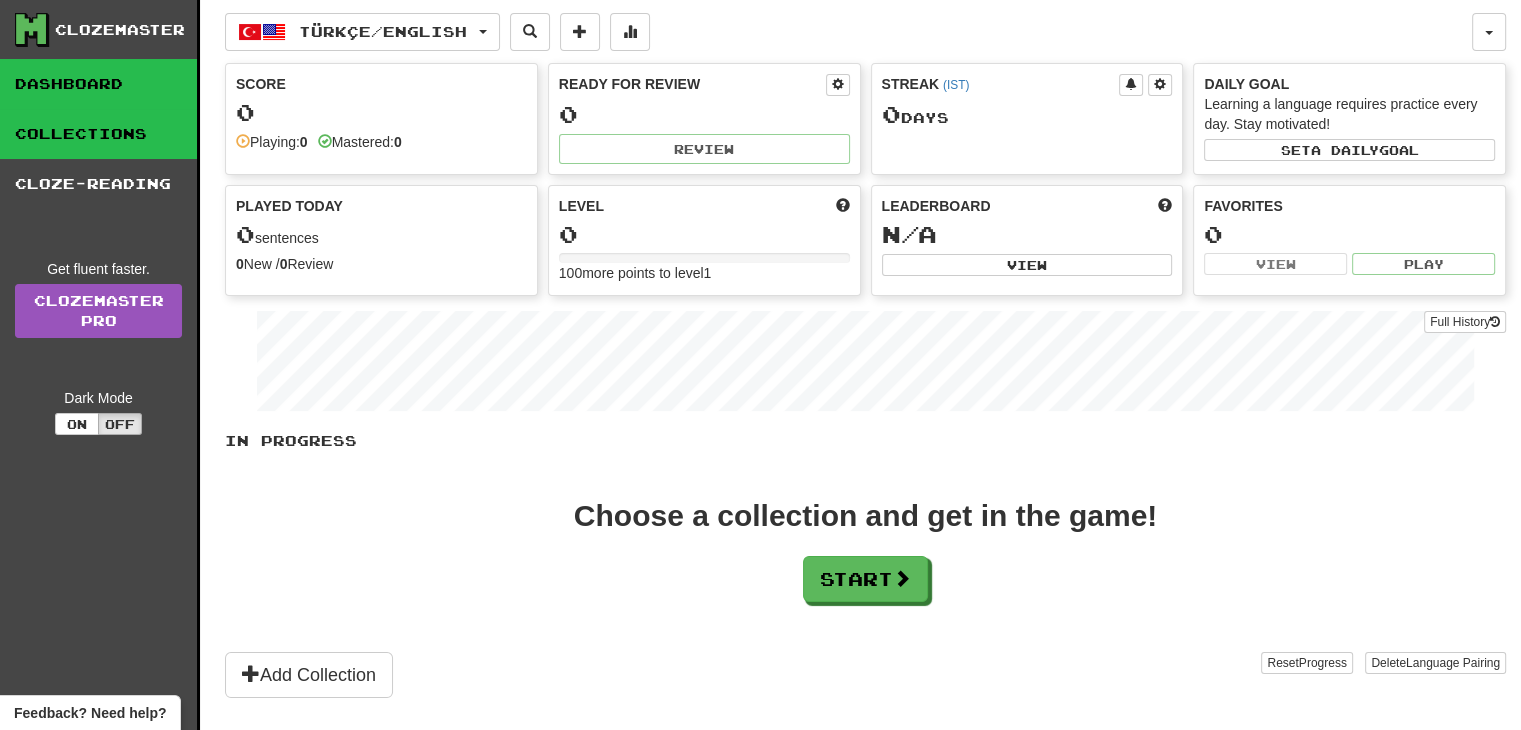 click on "Collections" at bounding box center [98, 134] 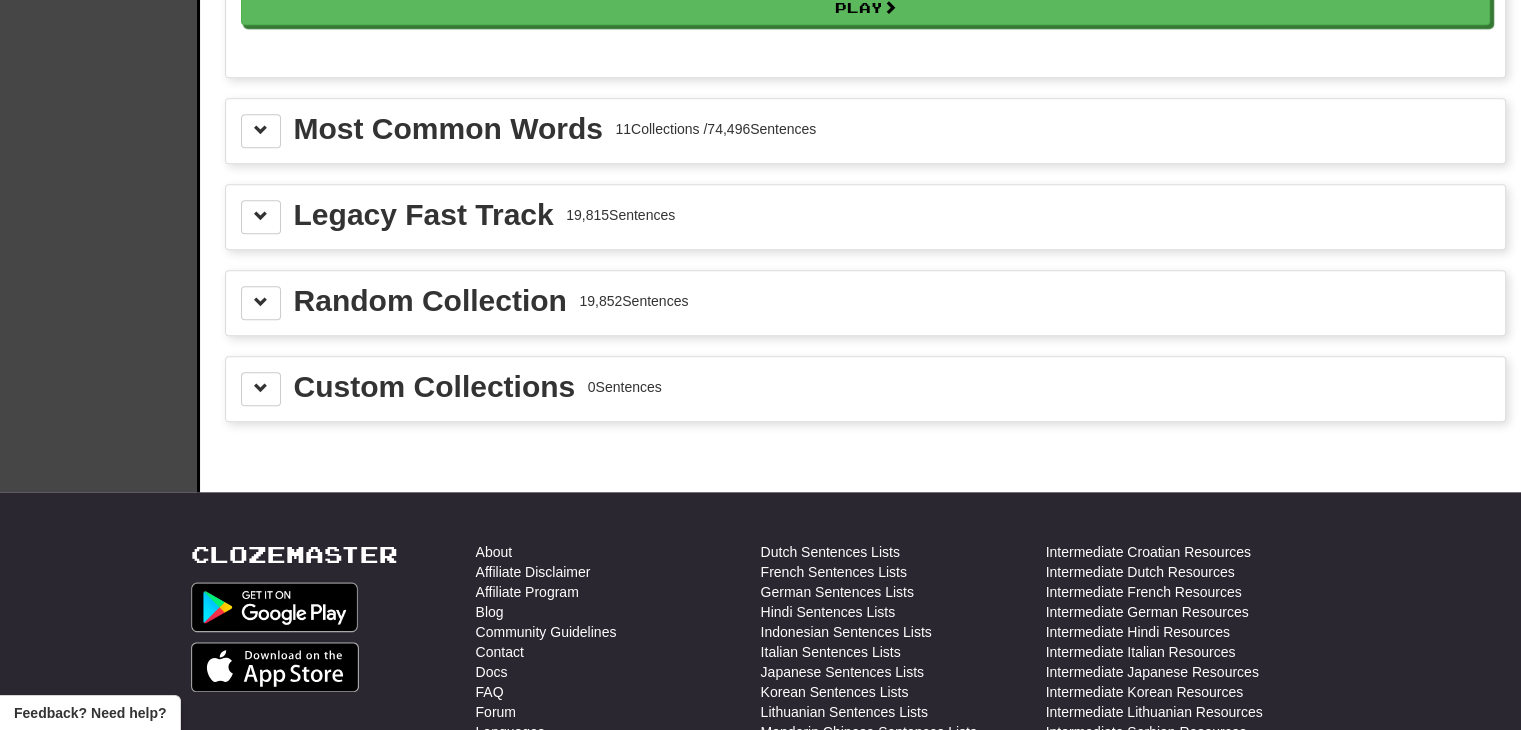 scroll, scrollTop: 2176, scrollLeft: 0, axis: vertical 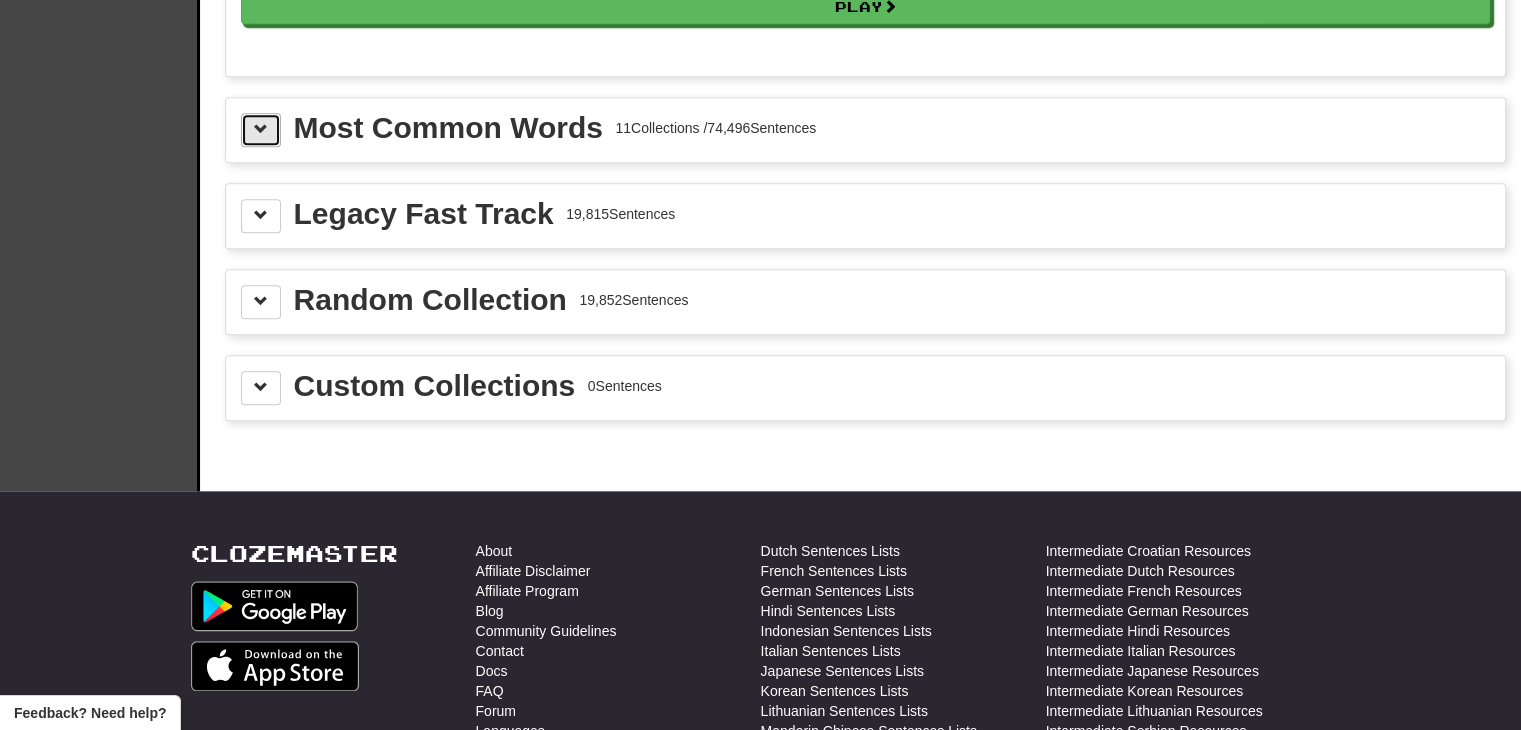 click at bounding box center [261, 129] 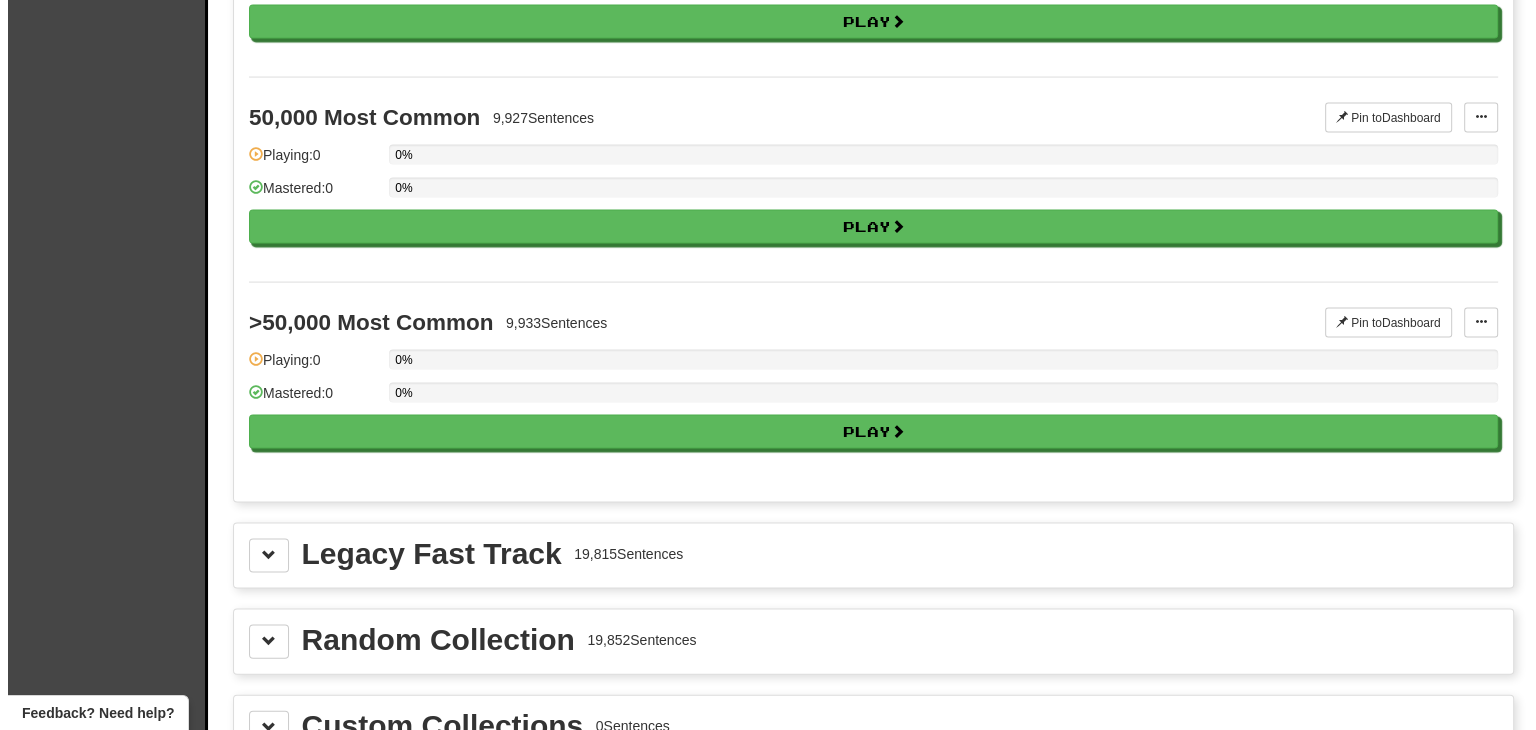 scroll, scrollTop: 4100, scrollLeft: 0, axis: vertical 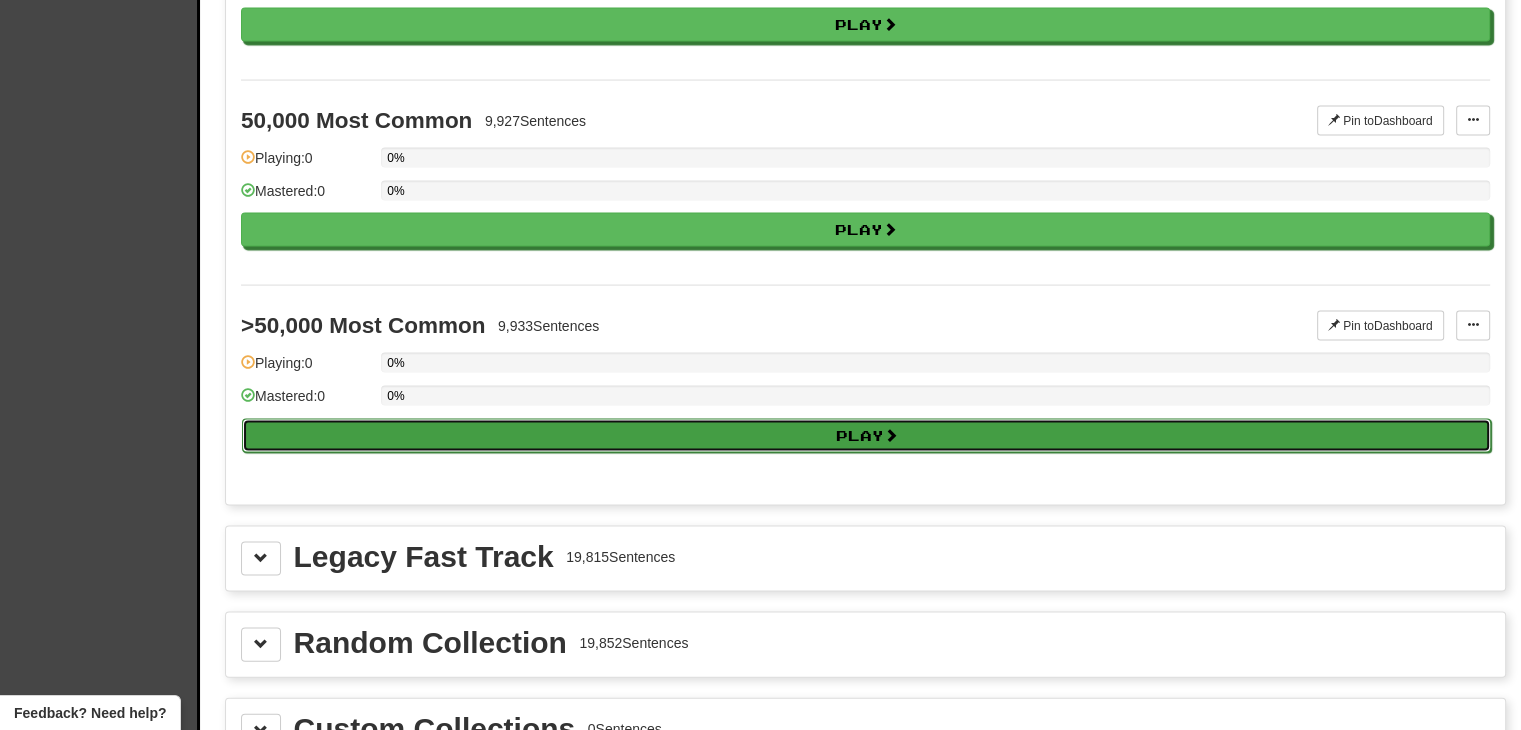 click on "Play" at bounding box center [866, 436] 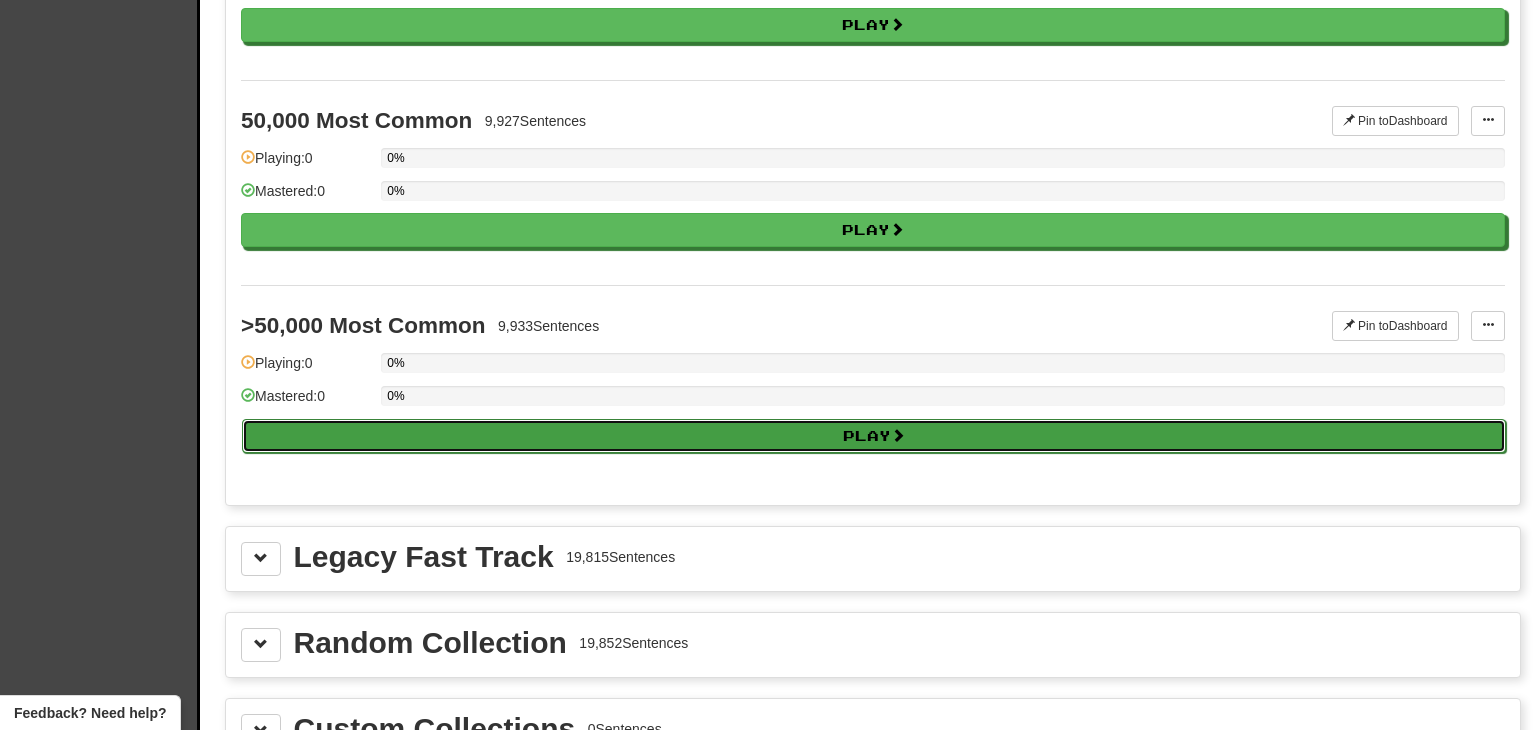select on "**" 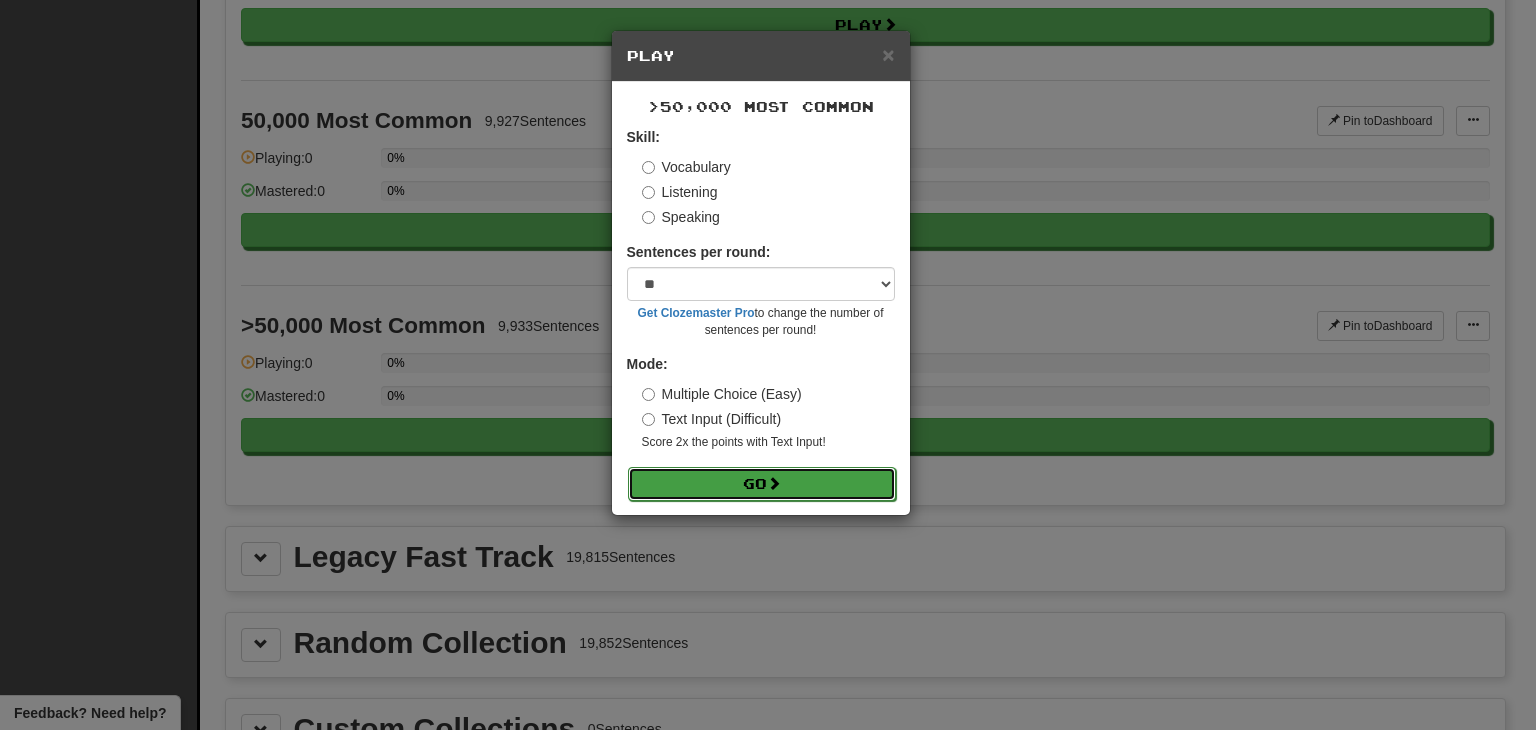 click on "Go" at bounding box center (762, 484) 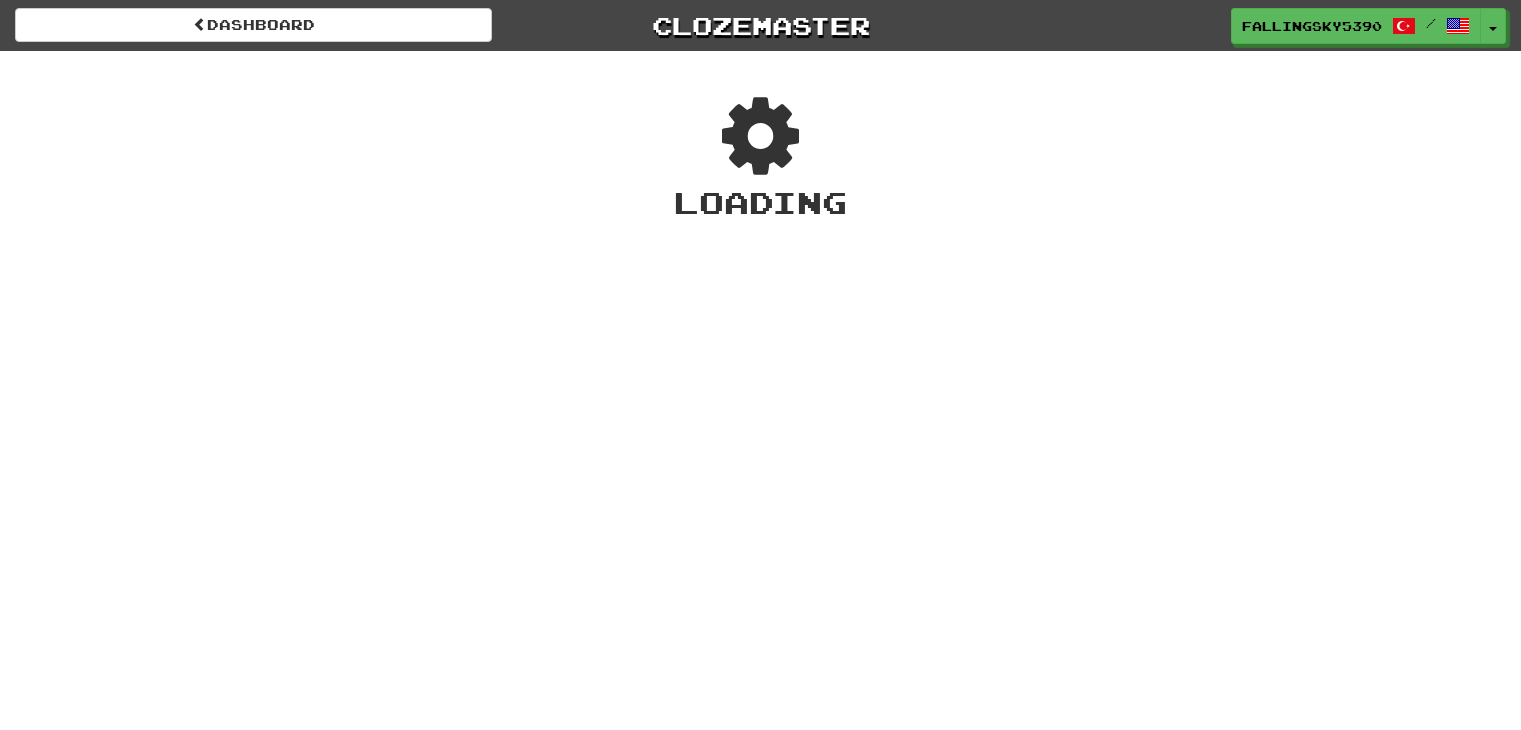 scroll, scrollTop: 0, scrollLeft: 0, axis: both 